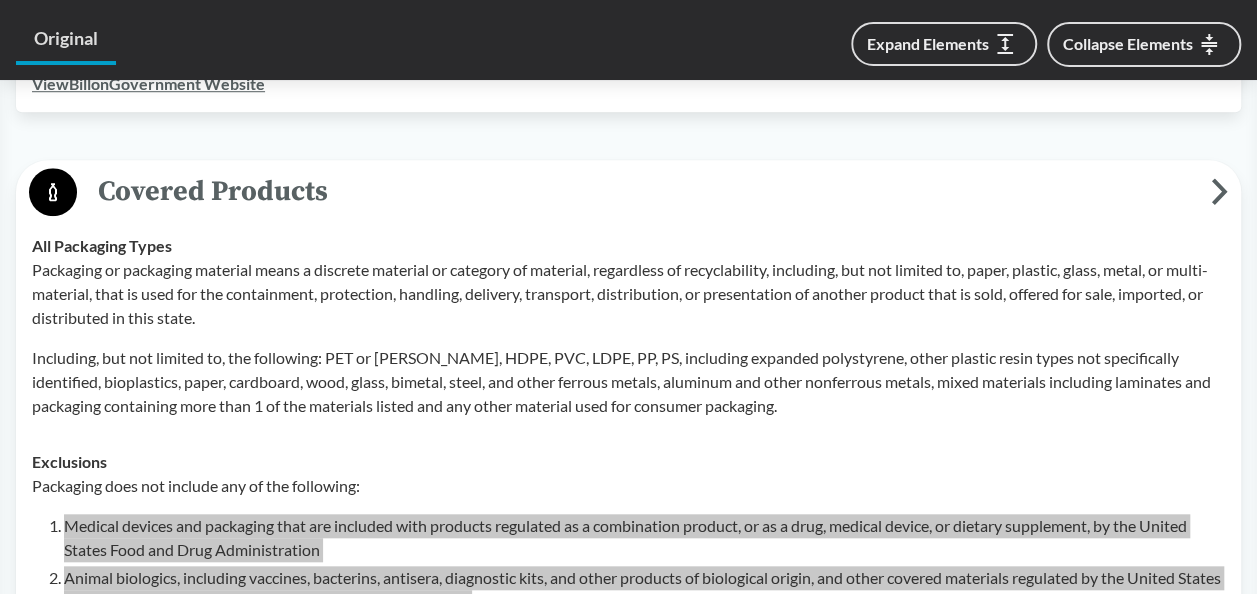 scroll, scrollTop: 674, scrollLeft: 0, axis: vertical 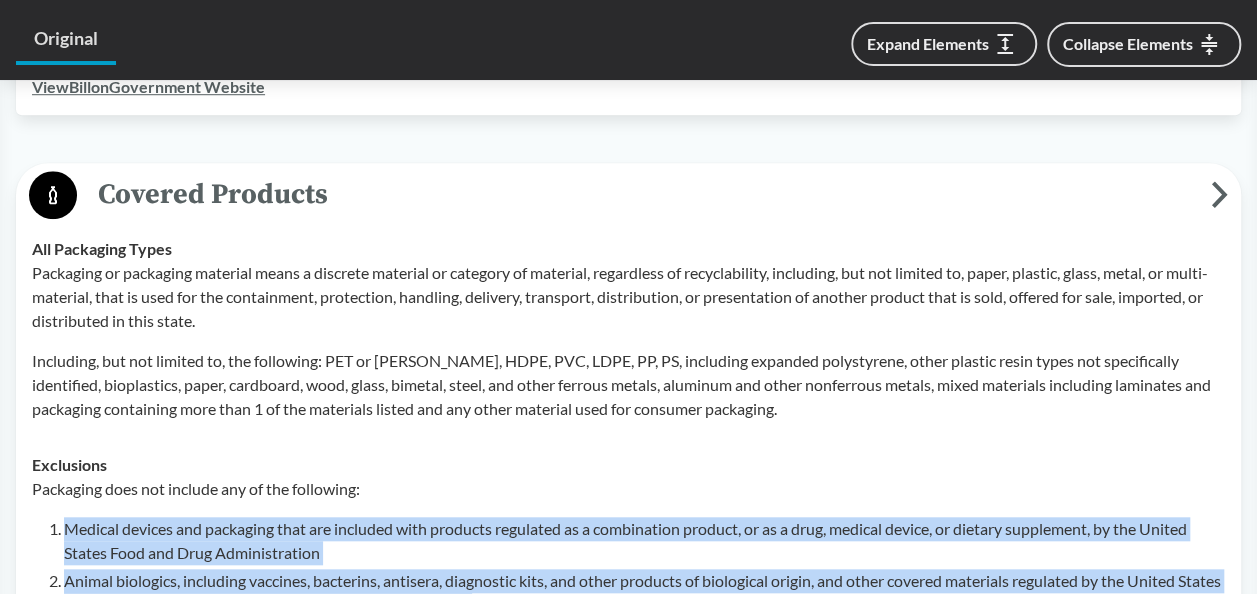 click 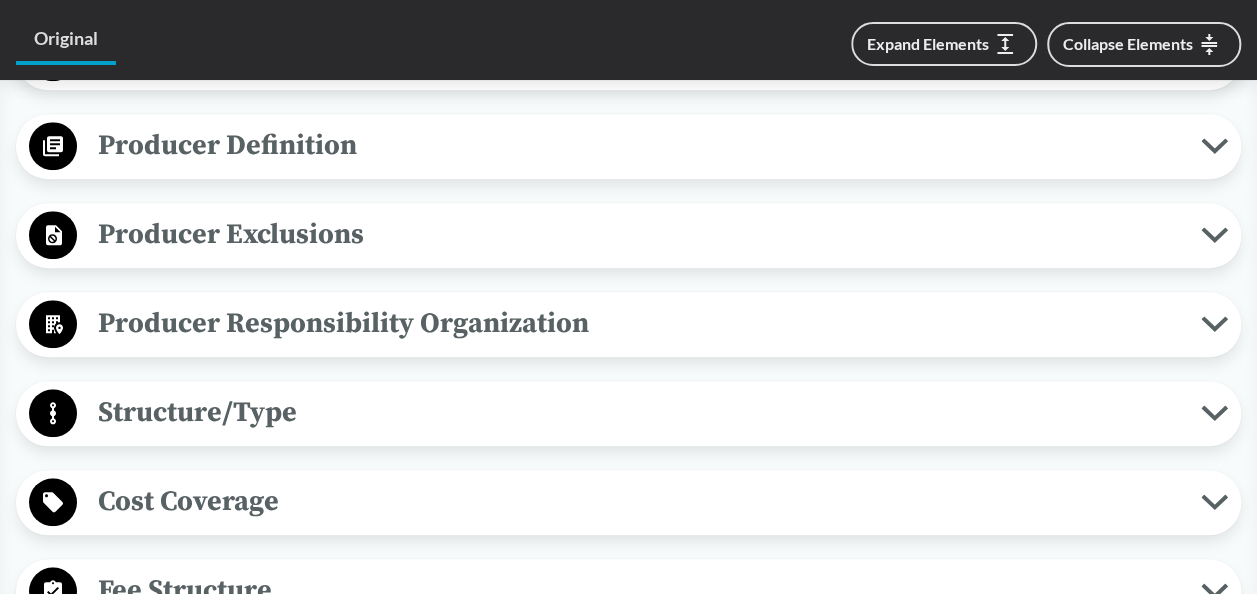 scroll, scrollTop: 816, scrollLeft: 0, axis: vertical 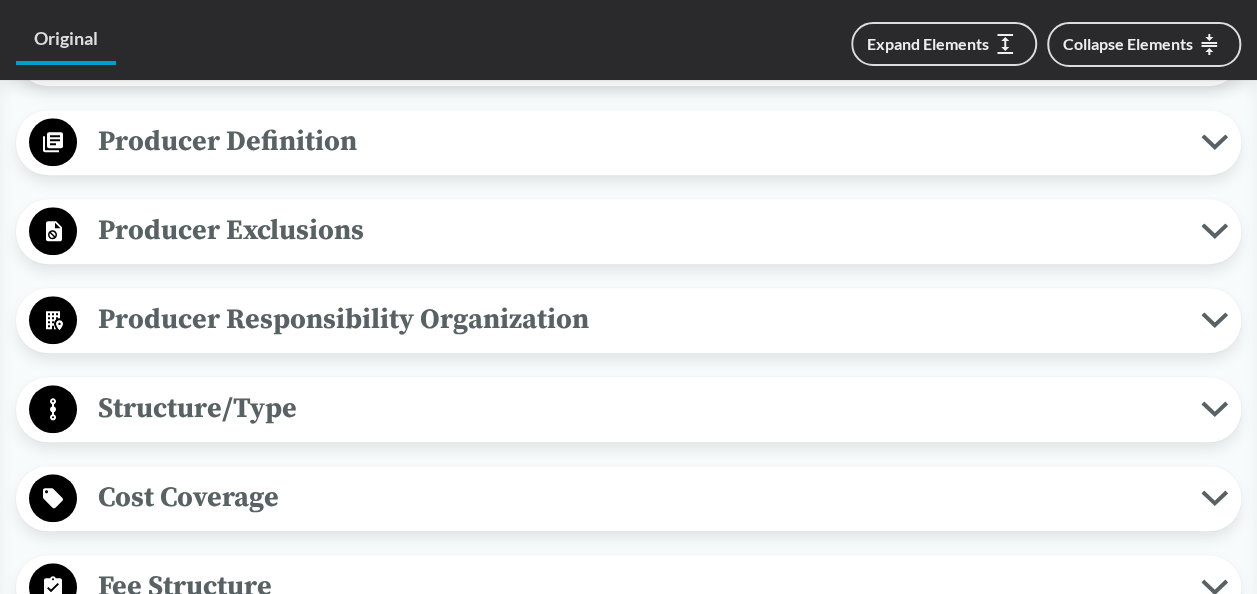 click 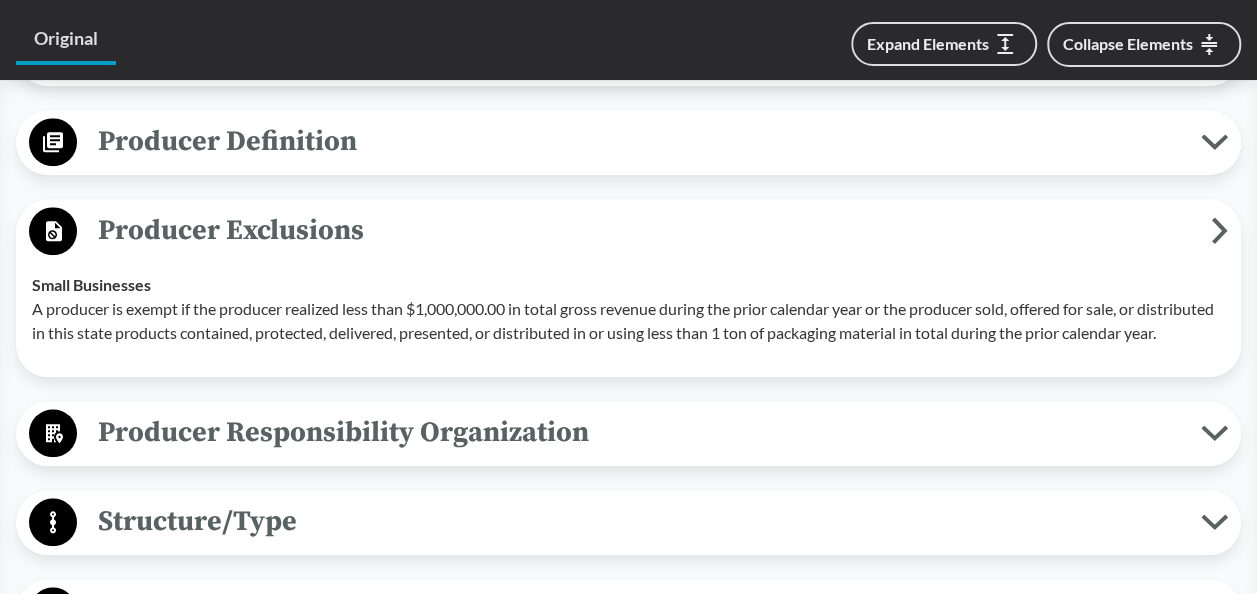 click 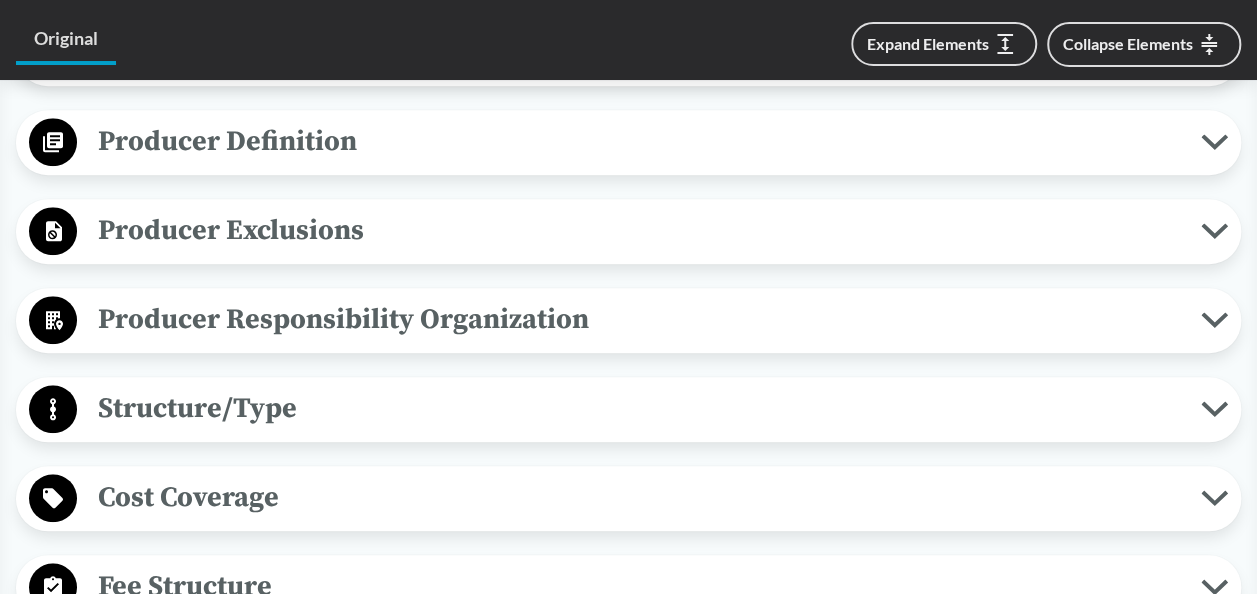 click on "Producer Exclusions" at bounding box center [628, 231] 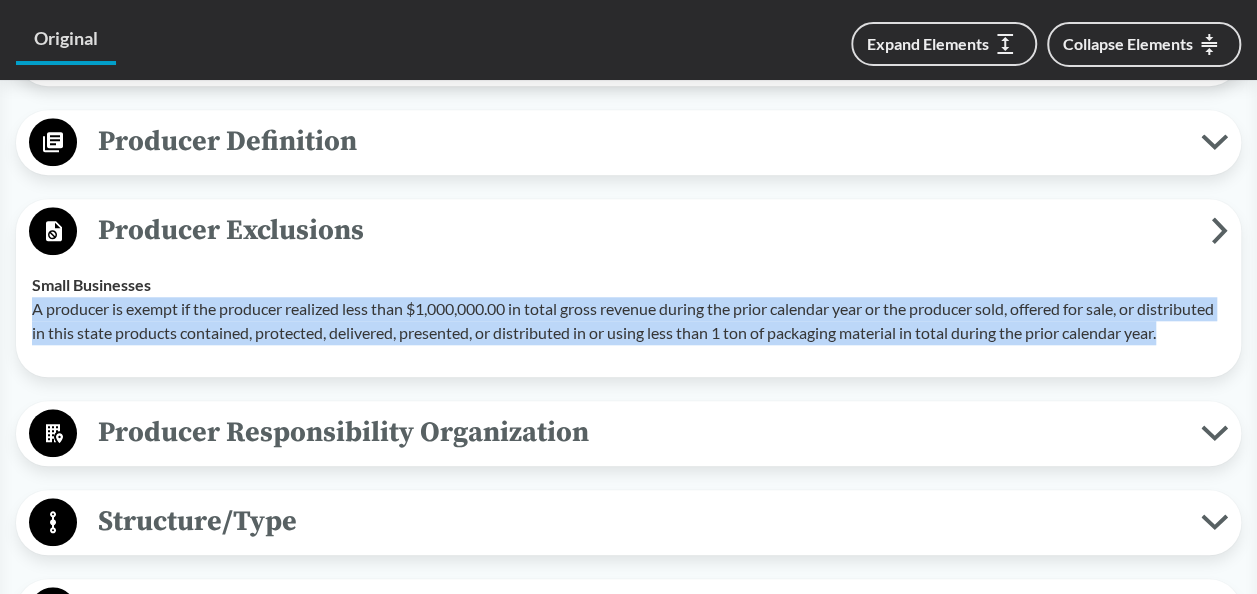 drag, startPoint x: 36, startPoint y: 305, endPoint x: 100, endPoint y: 356, distance: 81.8352 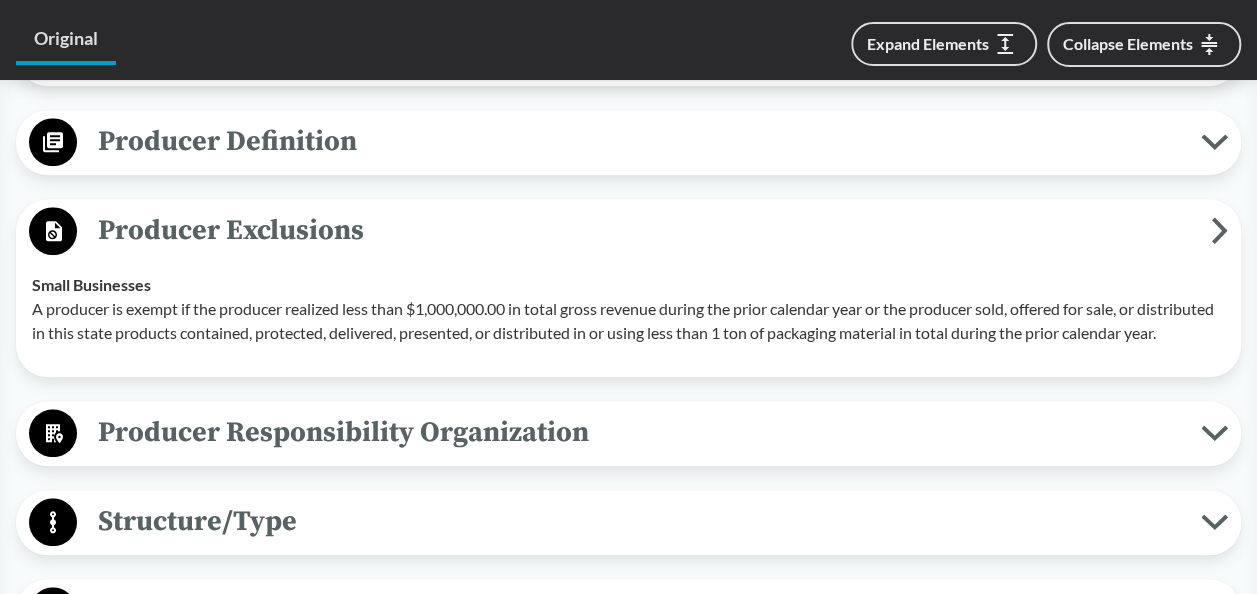 click 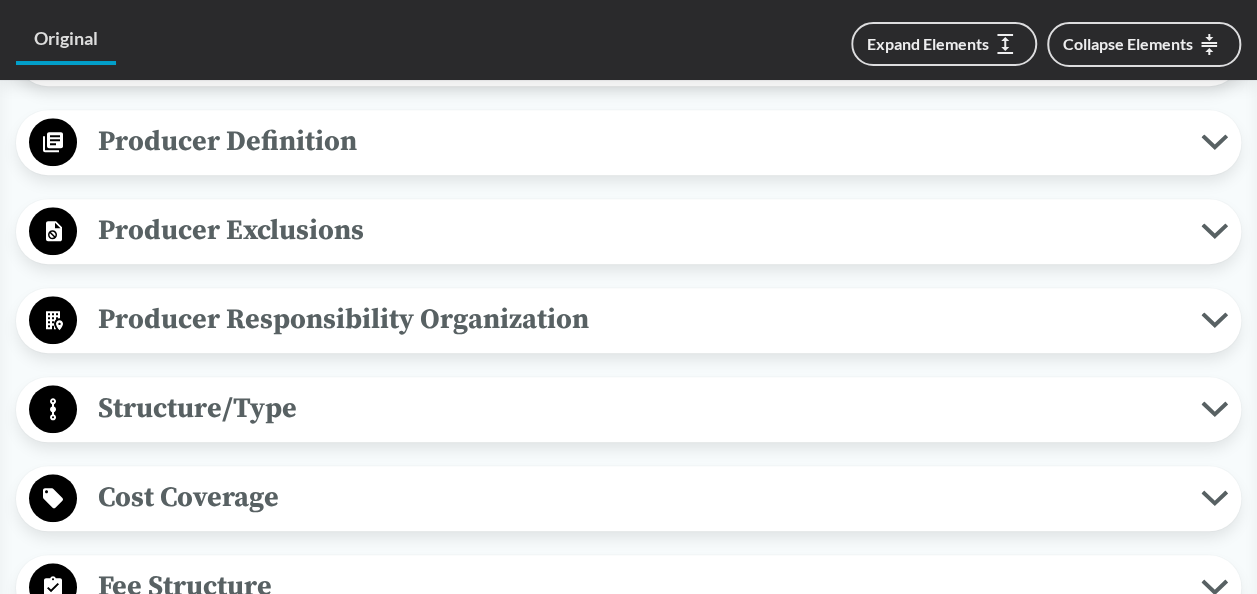 click on "Producer Responsibility Organization" at bounding box center (628, 320) 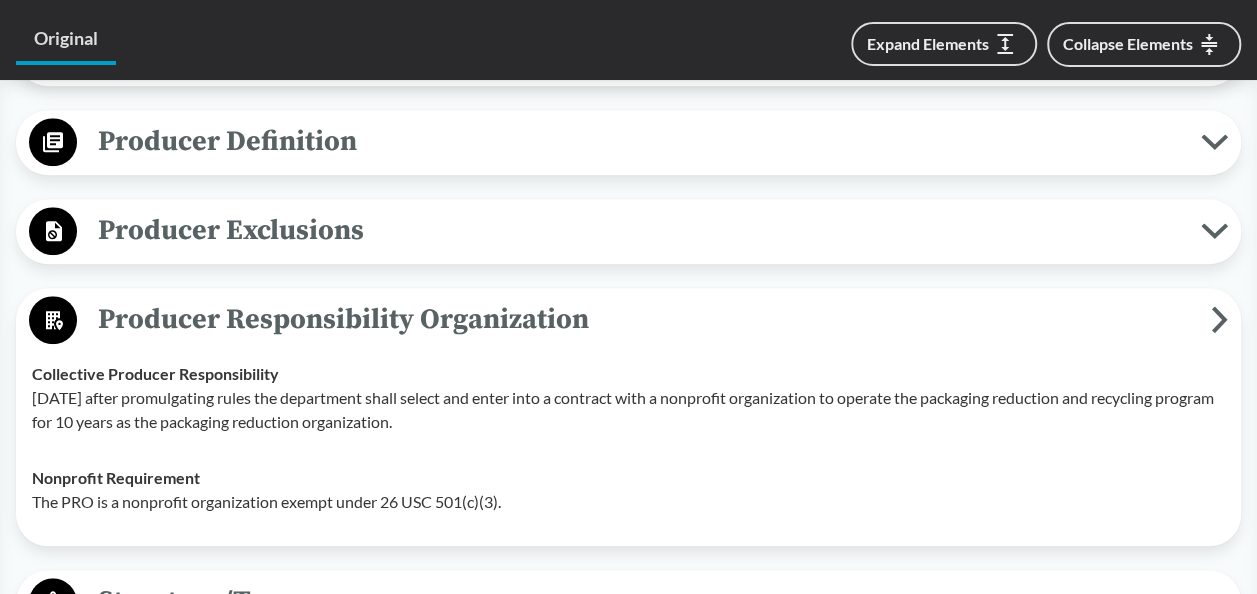 scroll, scrollTop: 844, scrollLeft: 0, axis: vertical 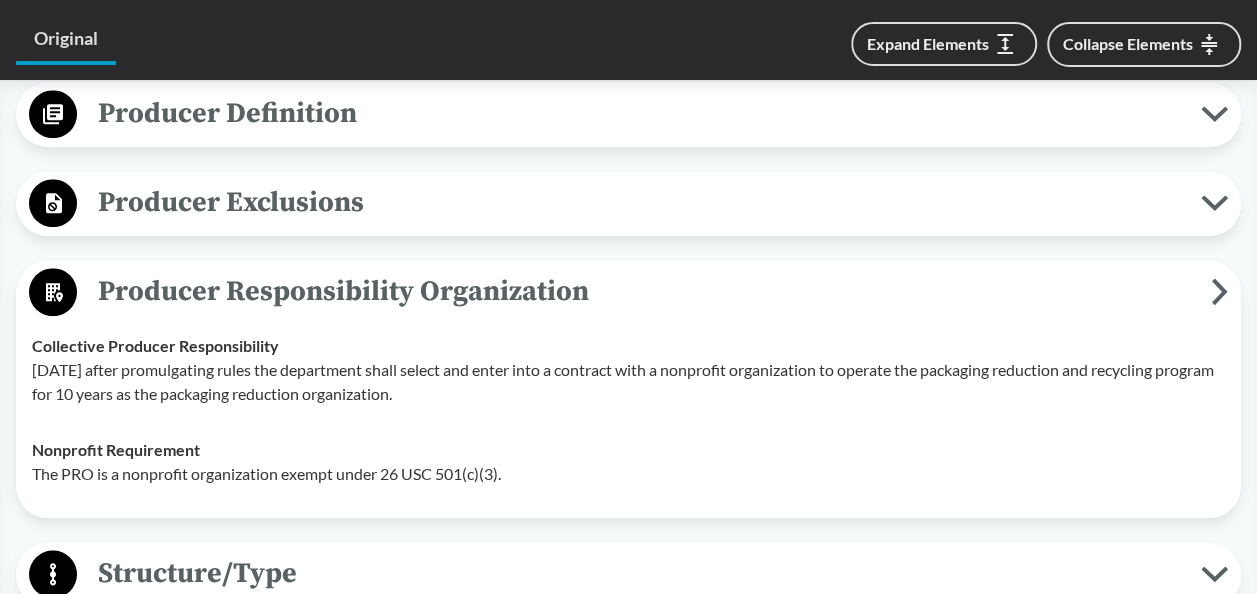 click on "Producer Responsibility Organization" at bounding box center [644, 291] 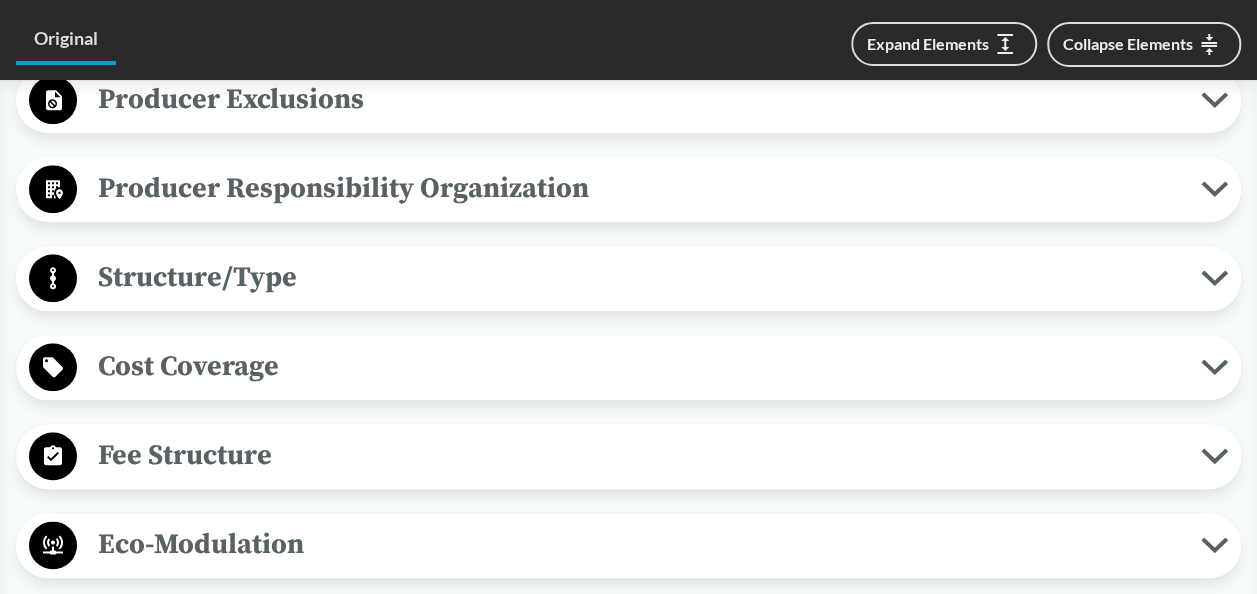 scroll, scrollTop: 962, scrollLeft: 0, axis: vertical 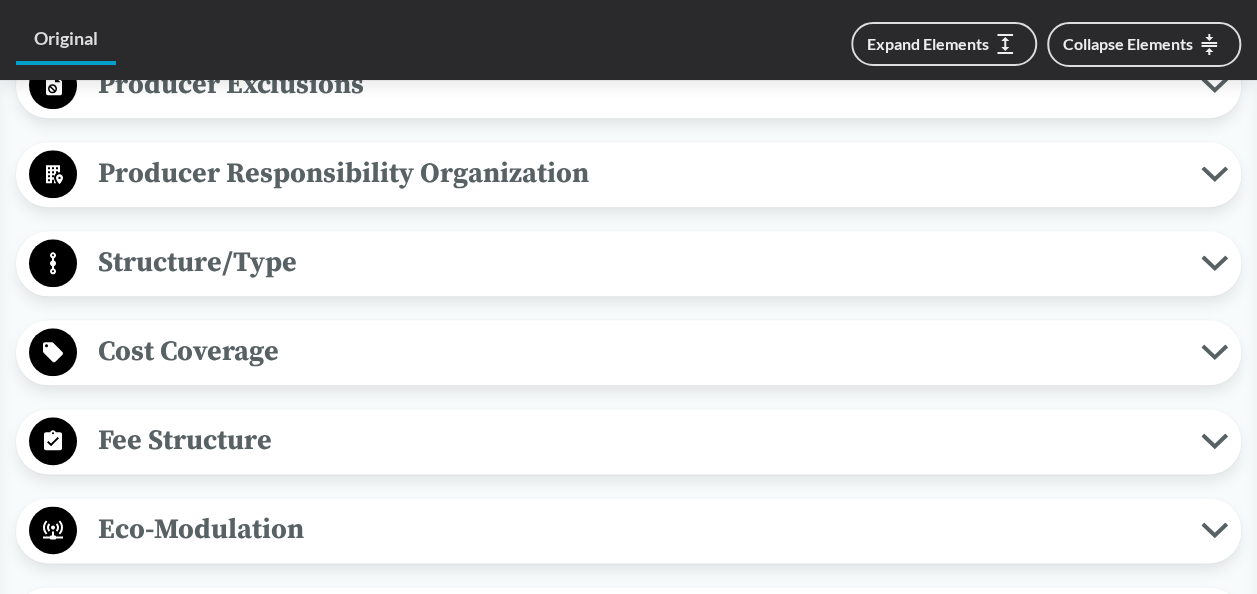 click on "Producer Responsibility Organization" at bounding box center (639, 173) 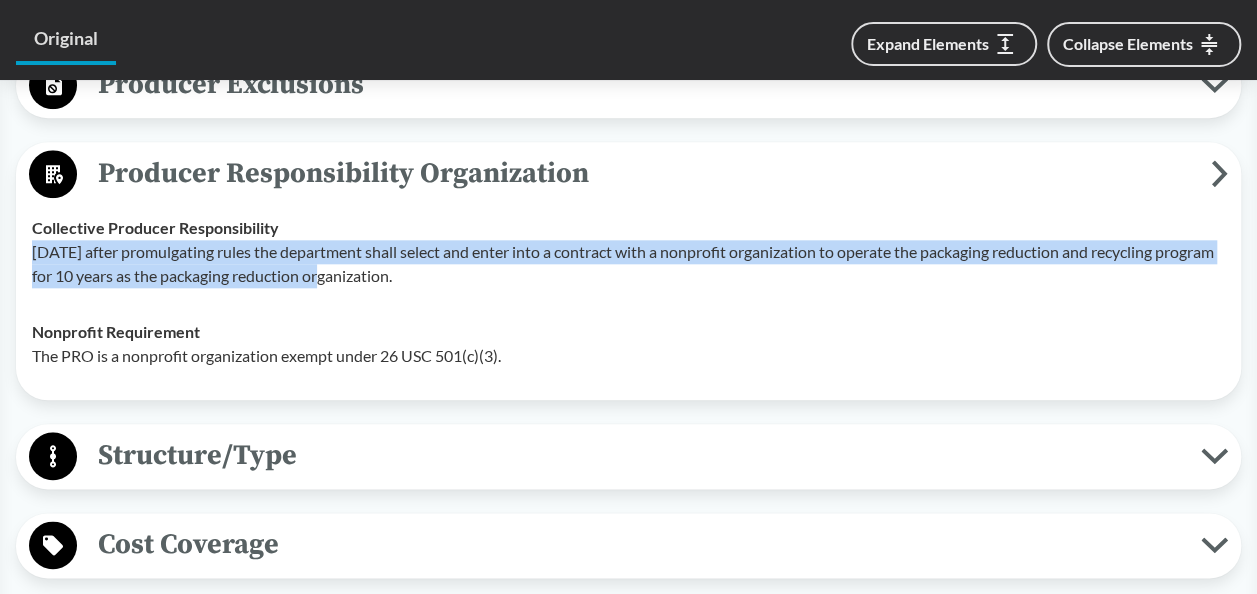 drag, startPoint x: 29, startPoint y: 247, endPoint x: 362, endPoint y: 270, distance: 333.79333 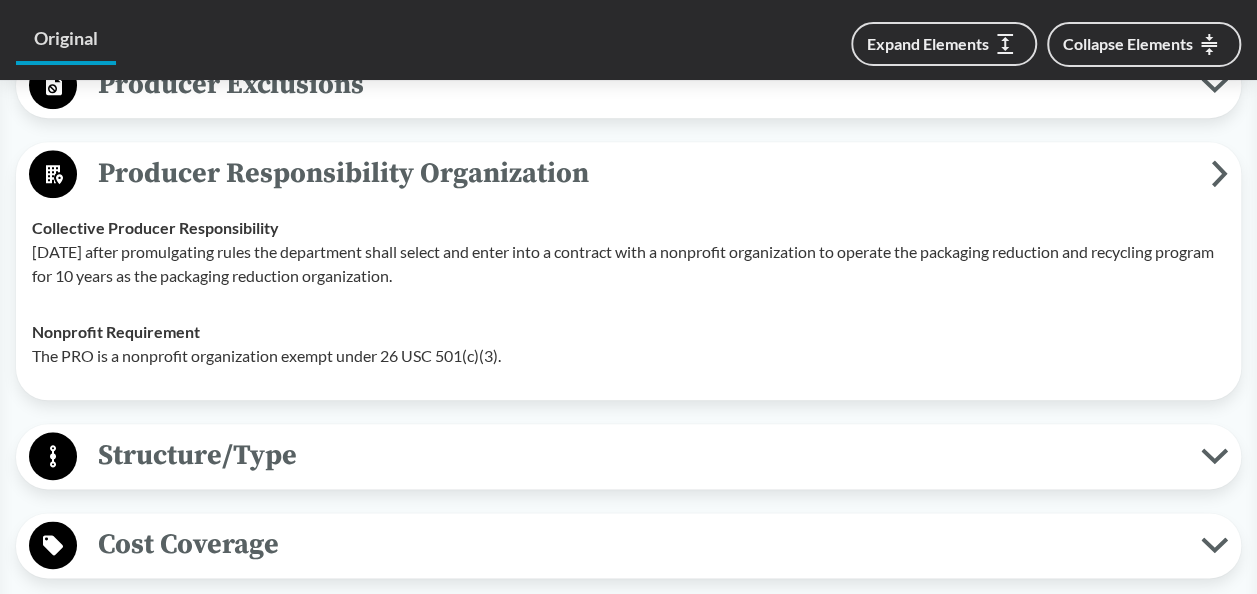 drag, startPoint x: 362, startPoint y: 270, endPoint x: 392, endPoint y: 274, distance: 30.265491 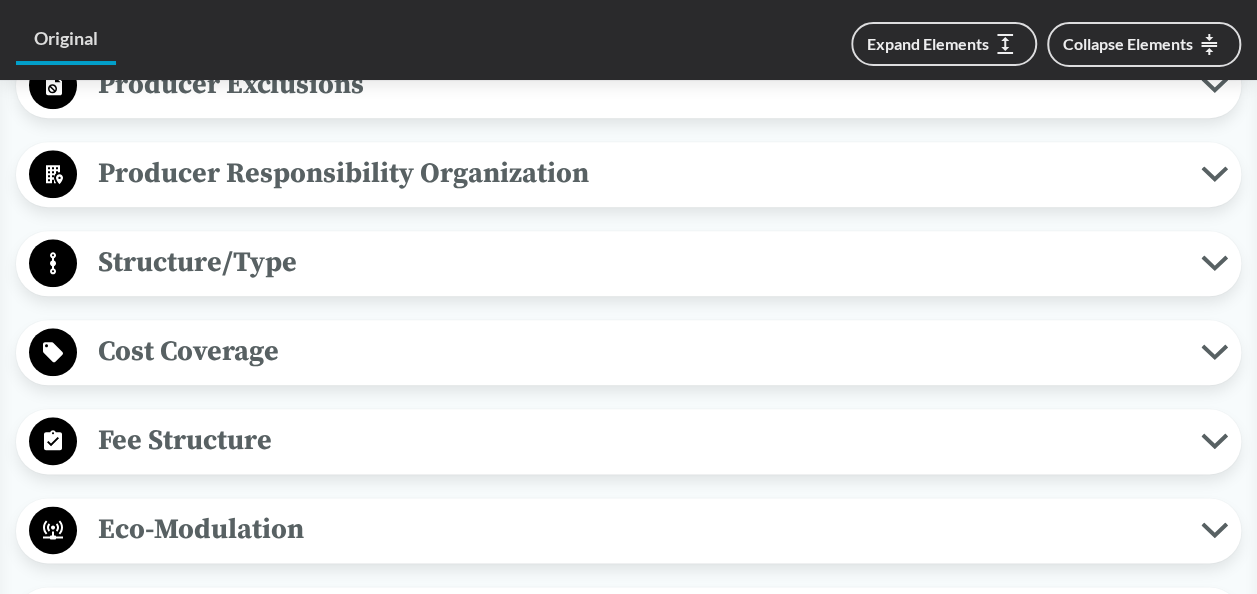 click 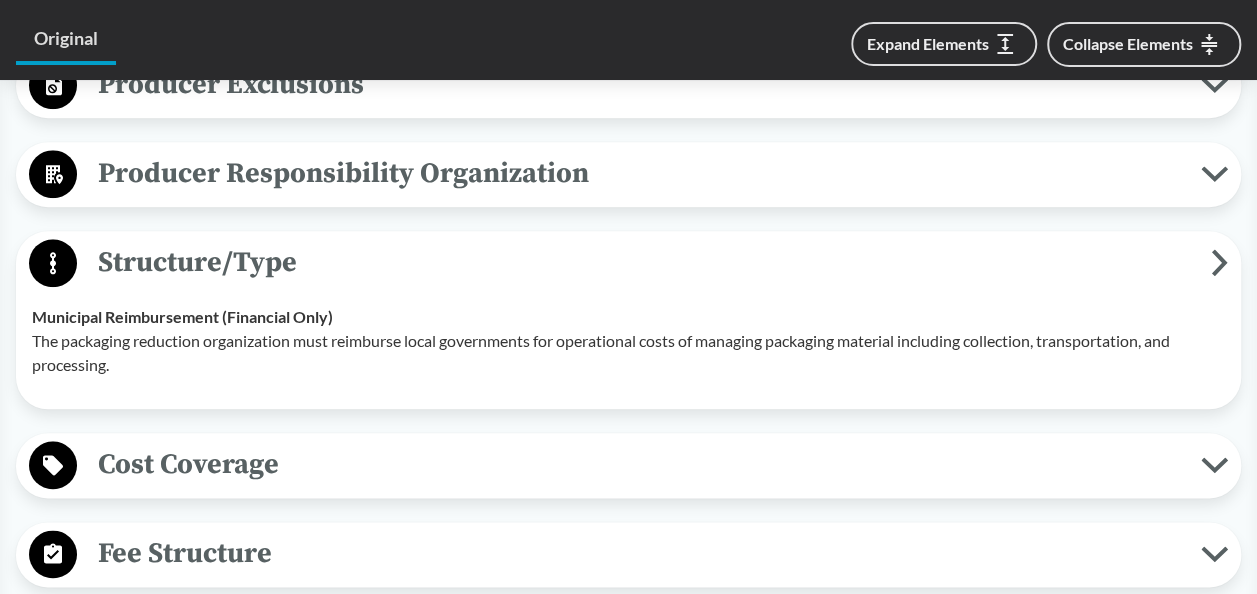 click 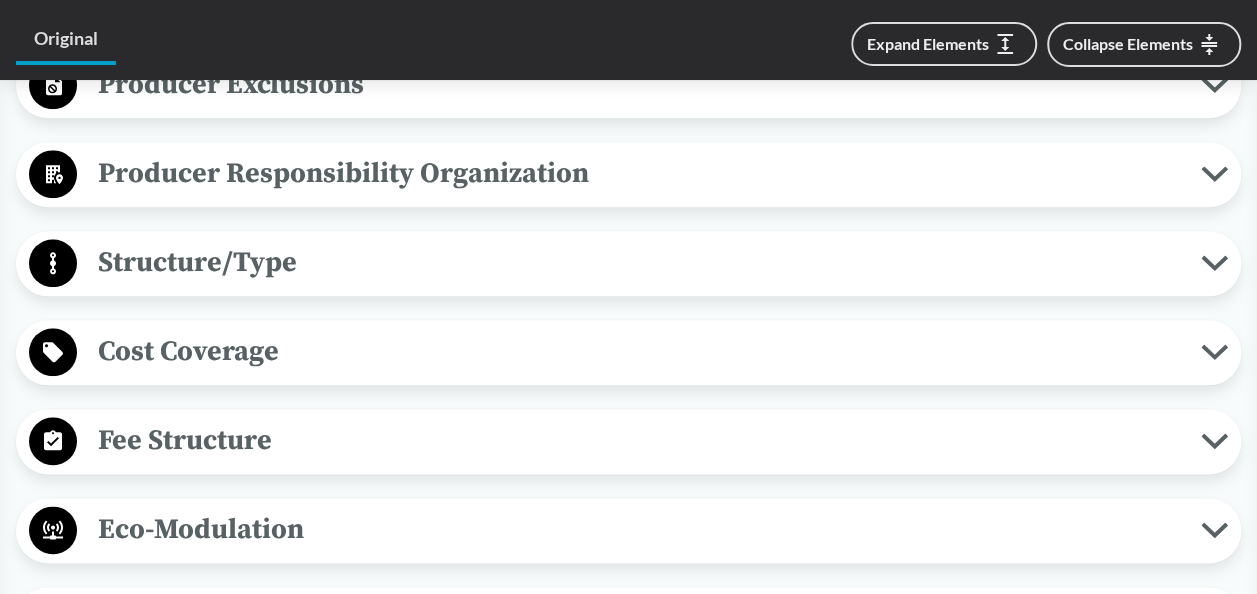 click on "Cost Coverage" at bounding box center (628, 352) 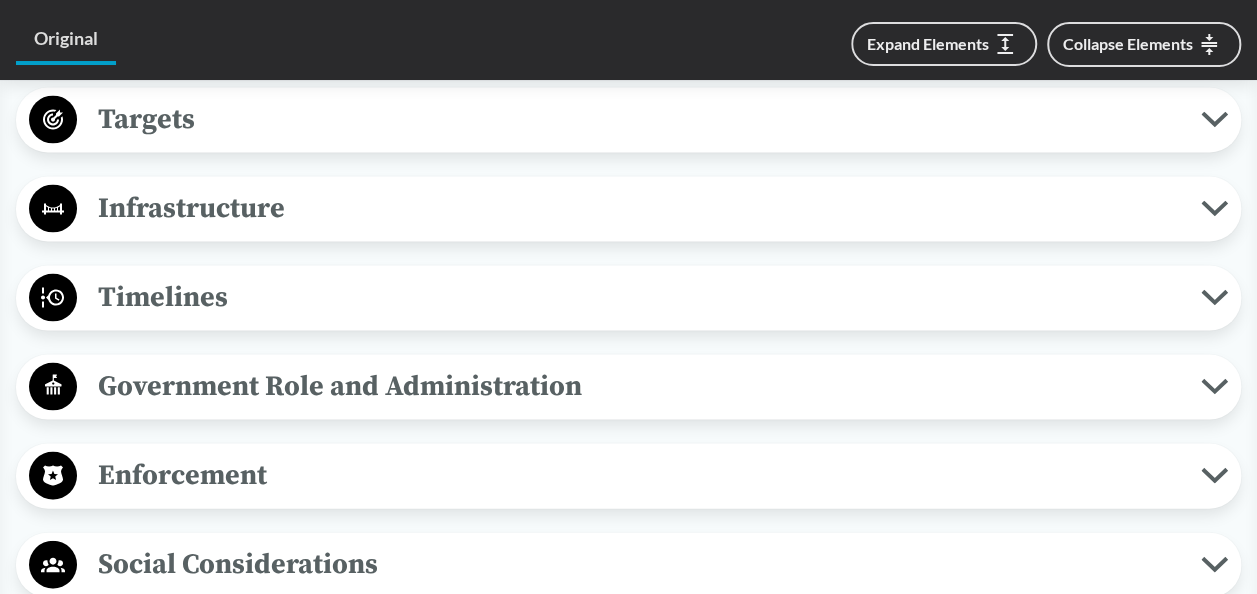 scroll, scrollTop: 1871, scrollLeft: 0, axis: vertical 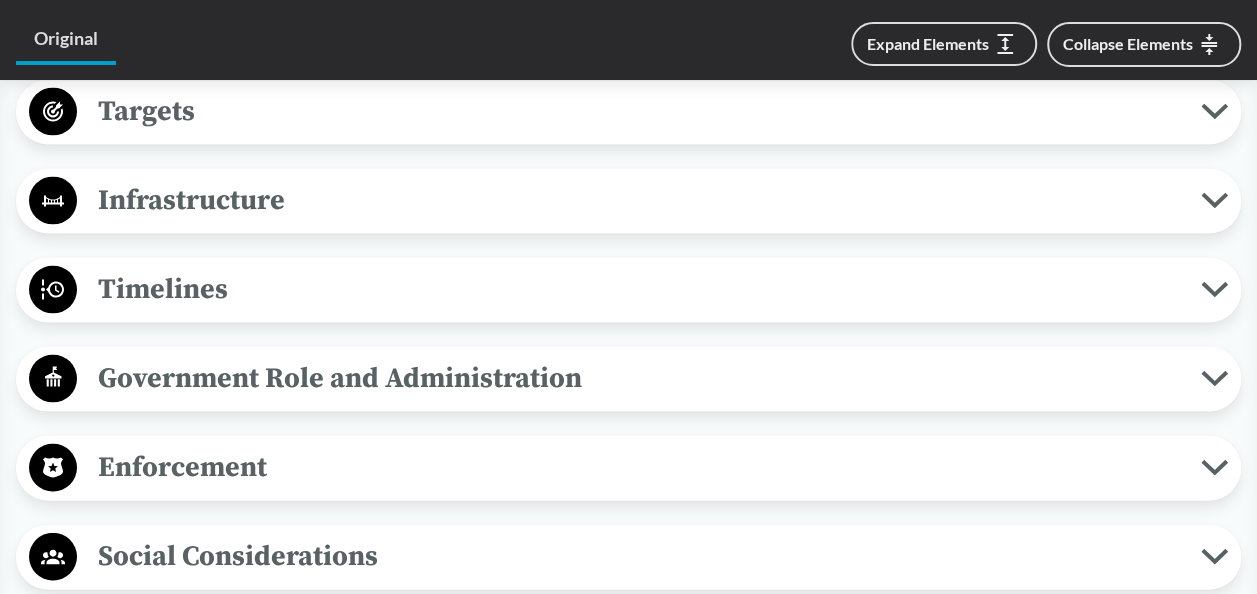 click on "Timelines" at bounding box center (639, 288) 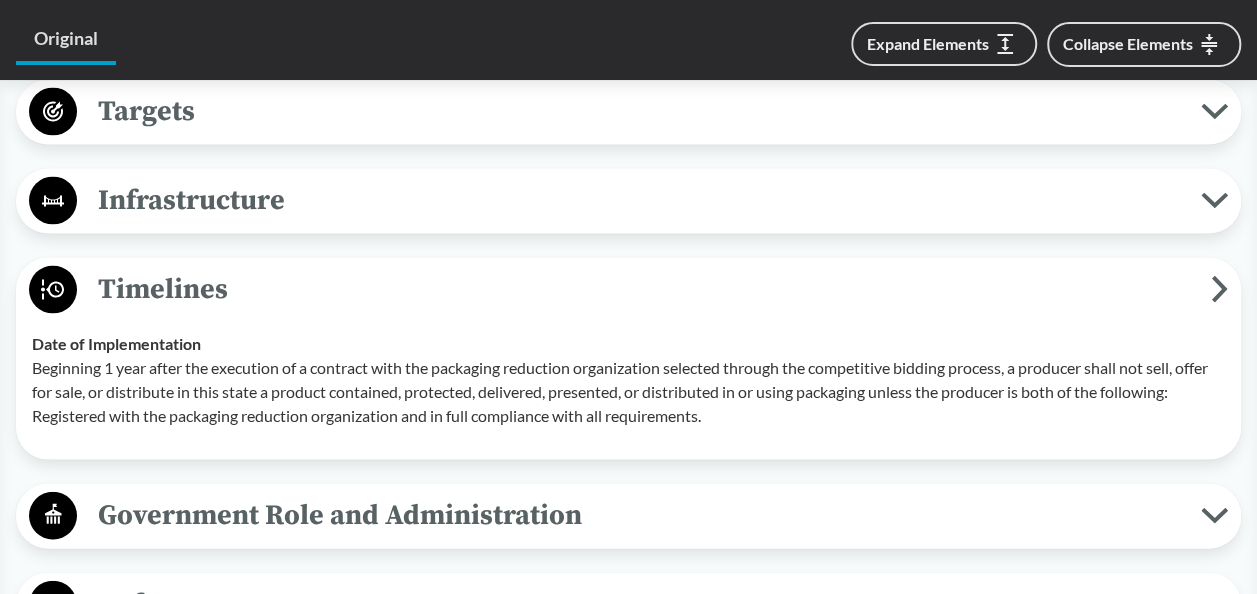 click on "Timelines" at bounding box center [628, 289] 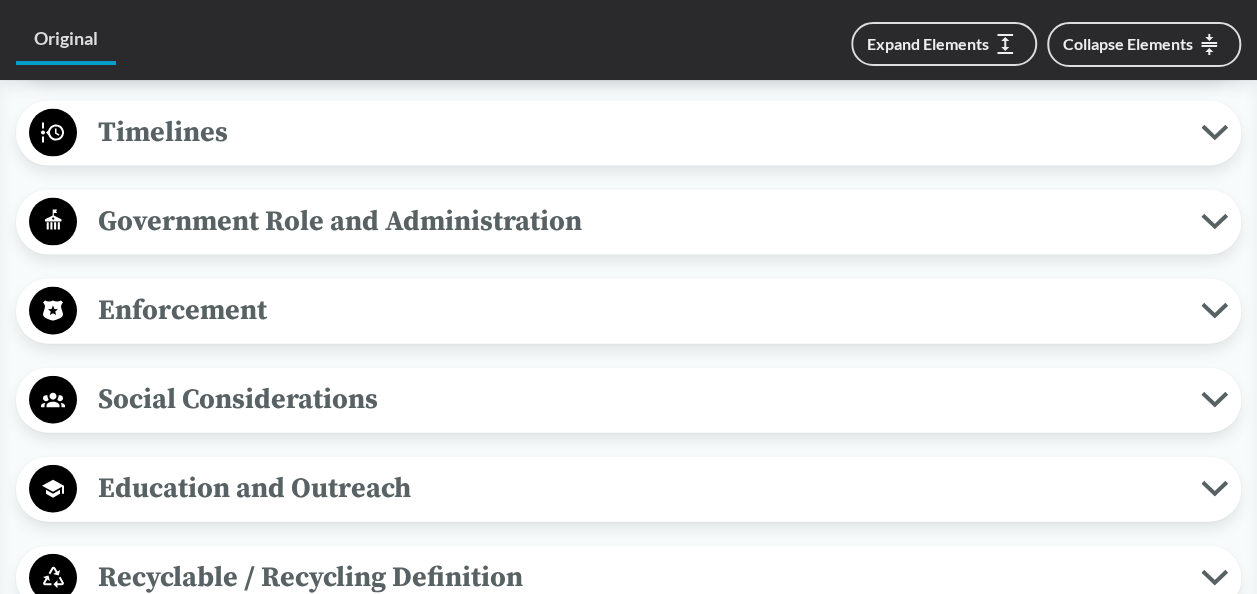 scroll, scrollTop: 2031, scrollLeft: 0, axis: vertical 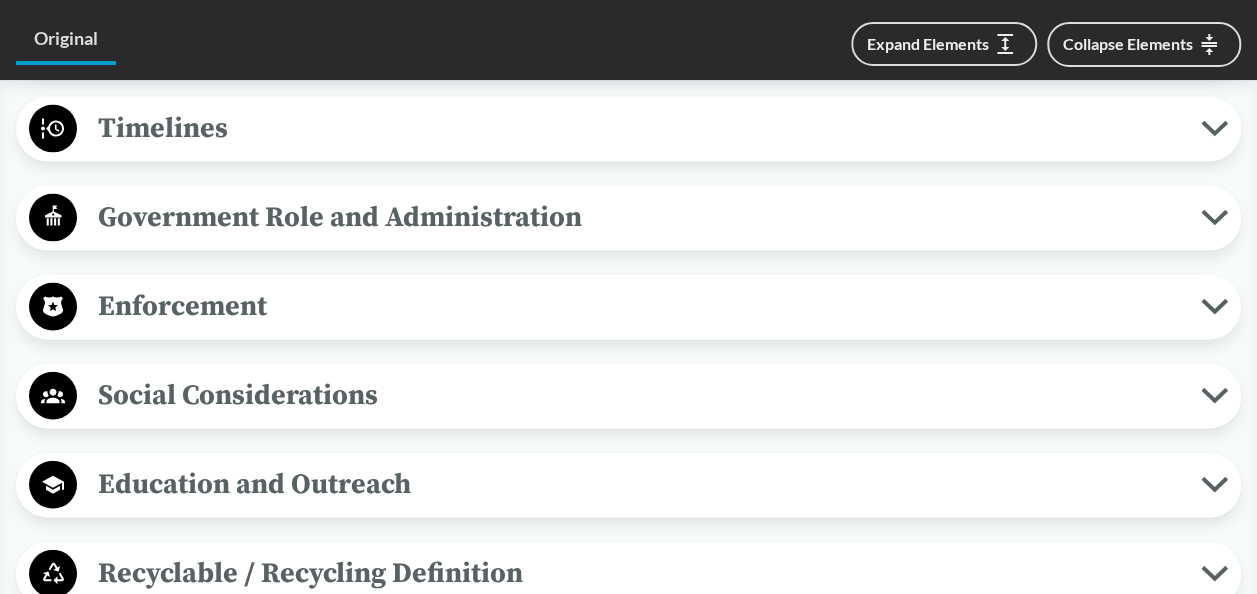 click on "Enforcement" at bounding box center (639, 306) 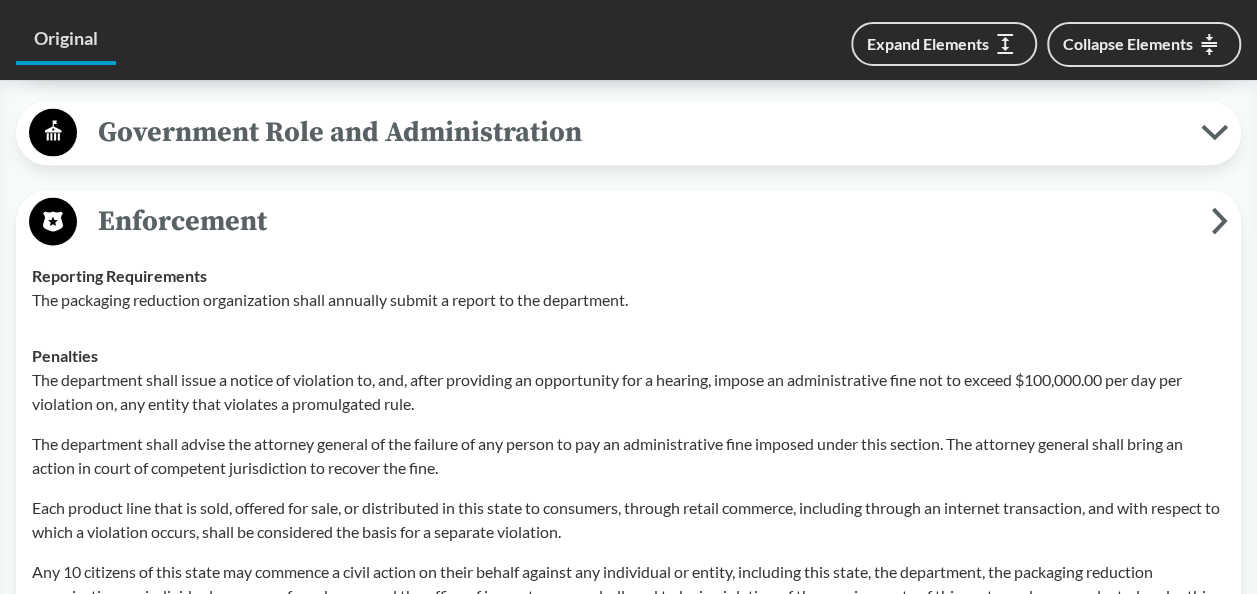 scroll, scrollTop: 2115, scrollLeft: 0, axis: vertical 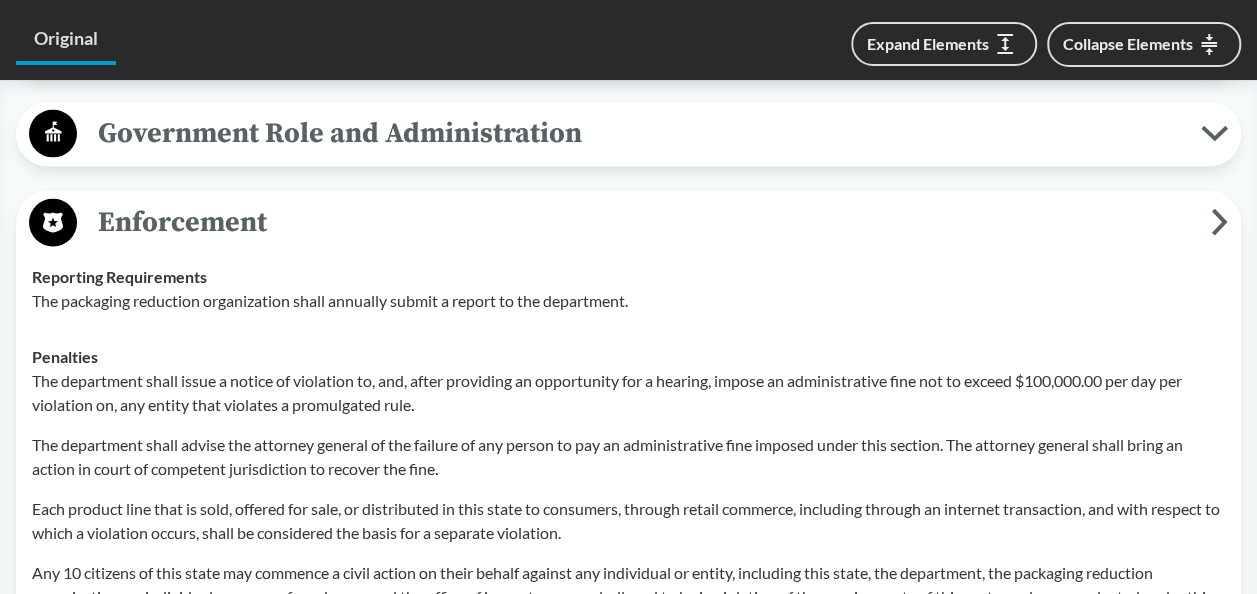 click on "Enforcement" at bounding box center [628, 223] 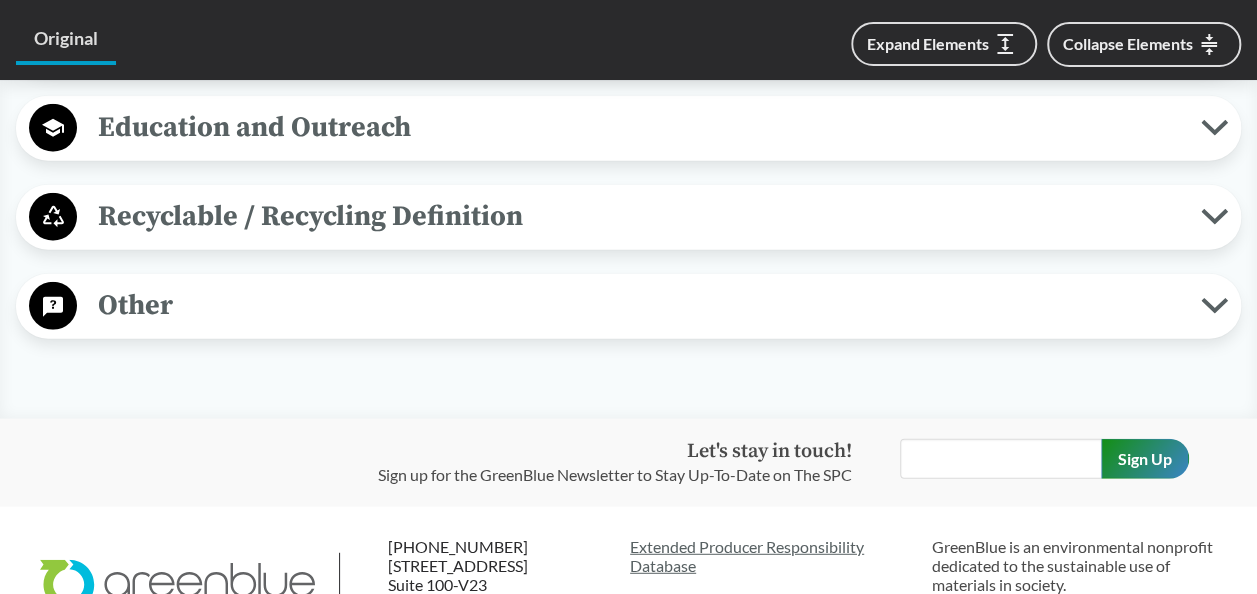 scroll, scrollTop: 2394, scrollLeft: 0, axis: vertical 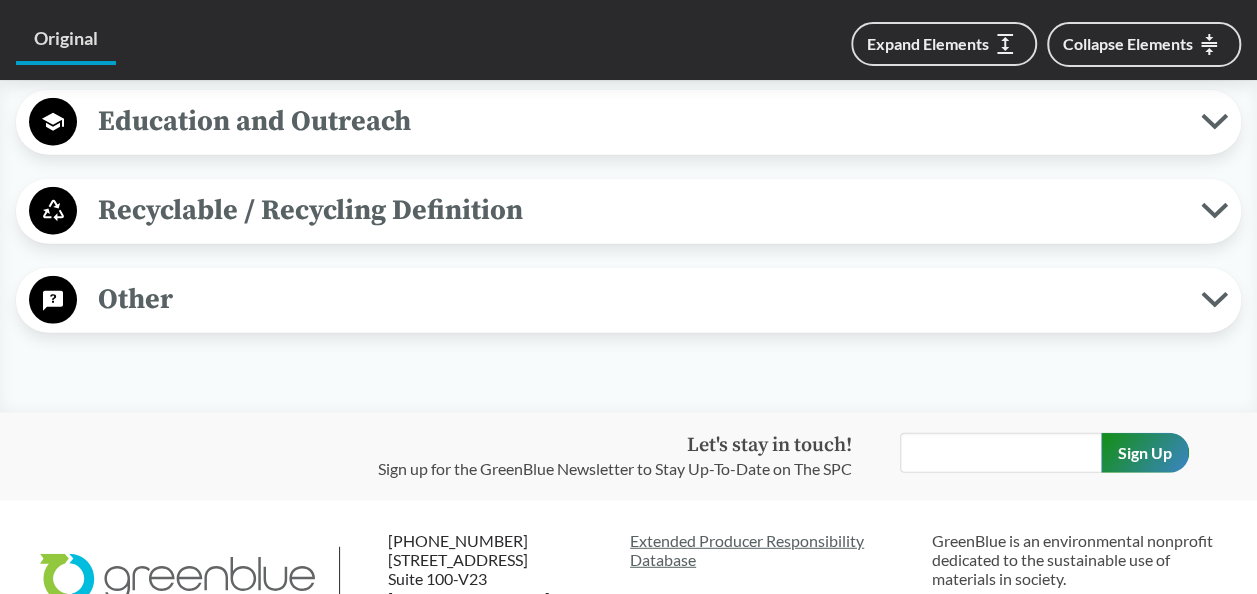 click on "Recyclable / Recycling Definition" at bounding box center (639, 210) 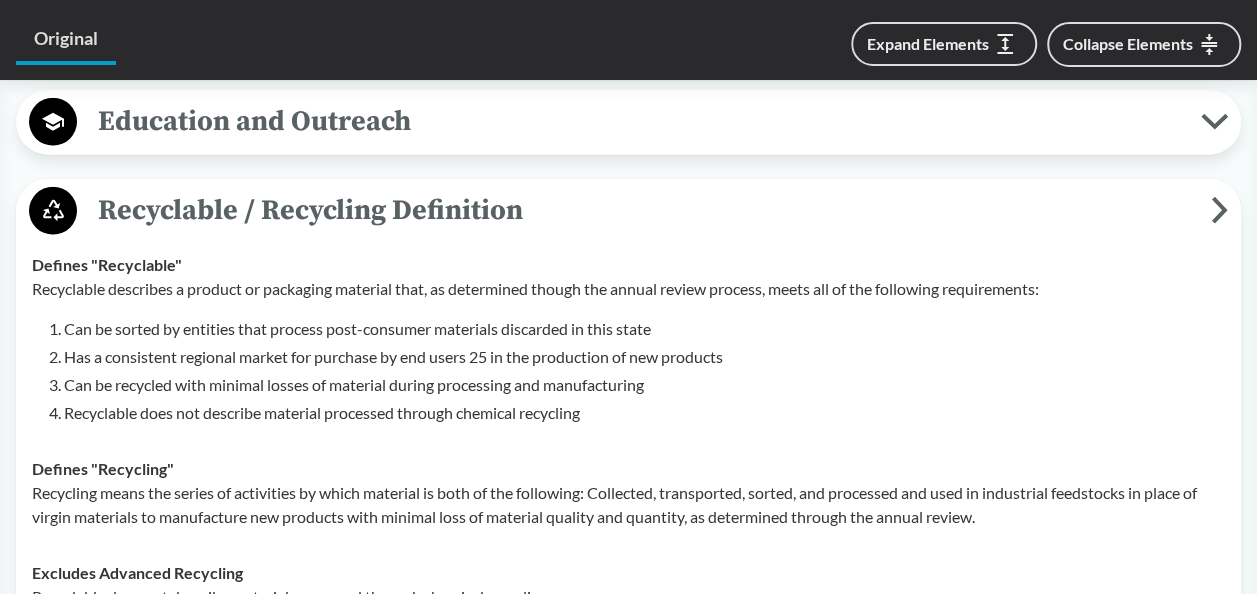 drag, startPoint x: 814, startPoint y: 217, endPoint x: 1220, endPoint y: 204, distance: 406.20807 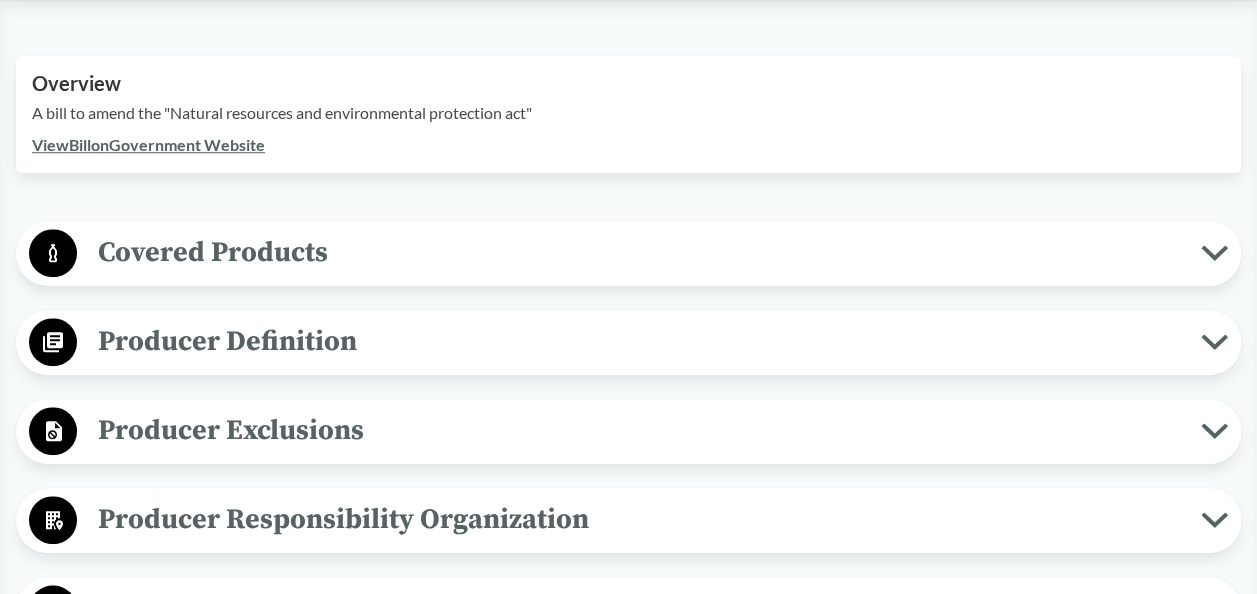 scroll, scrollTop: 615, scrollLeft: 0, axis: vertical 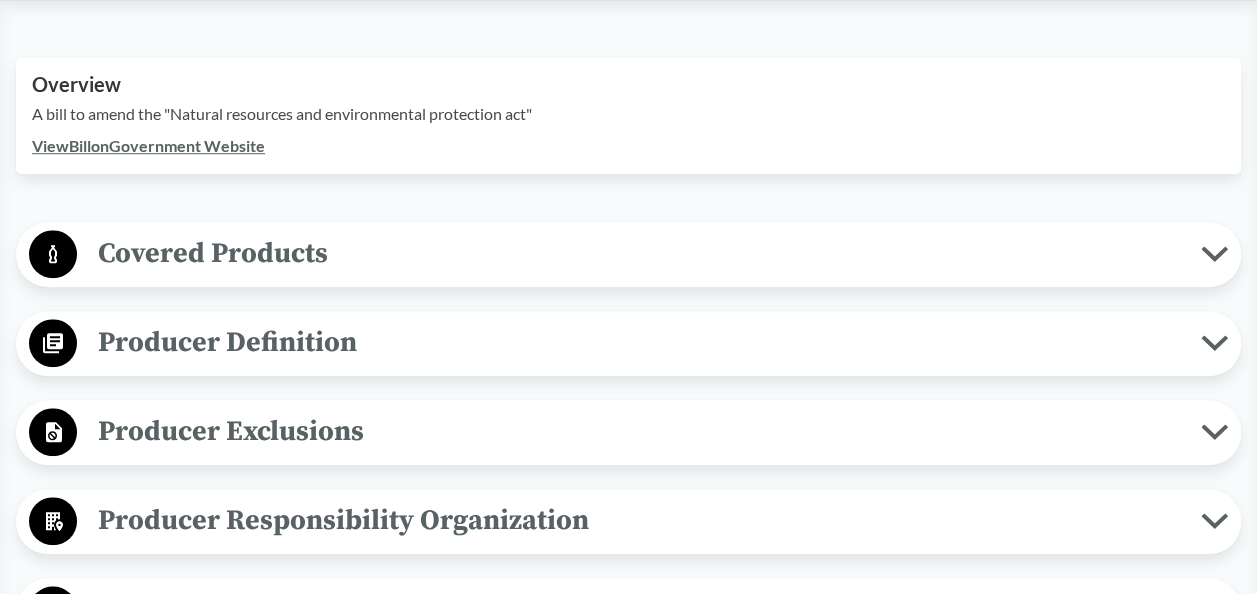 click on "View  Bill  on  Government Website" at bounding box center [148, 145] 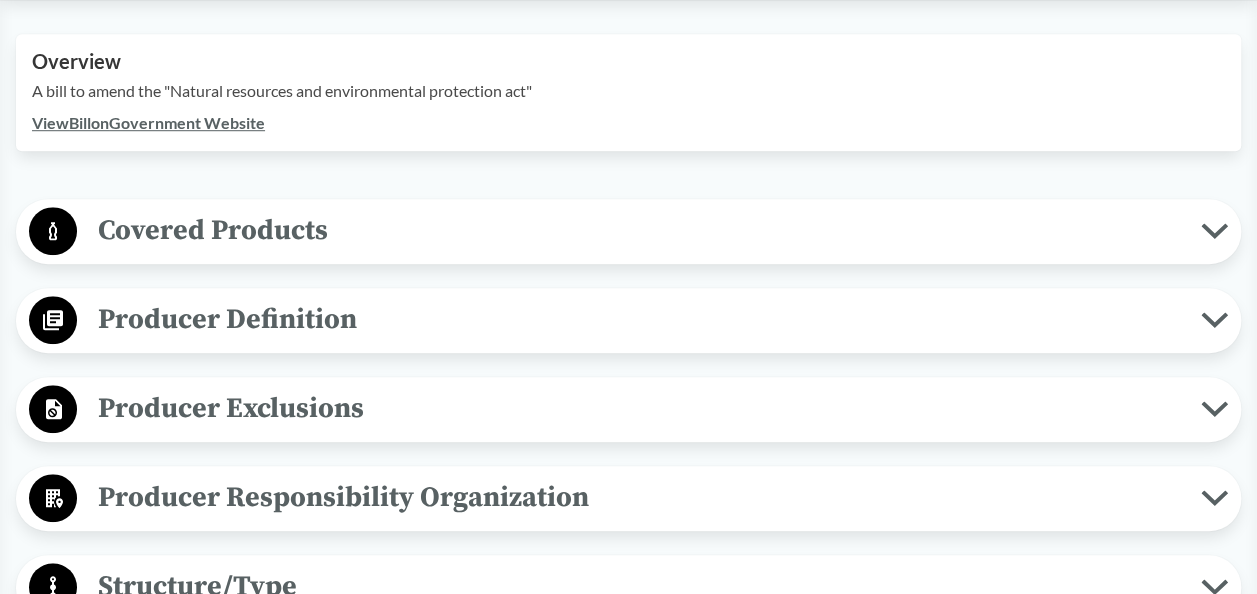 scroll, scrollTop: 639, scrollLeft: 0, axis: vertical 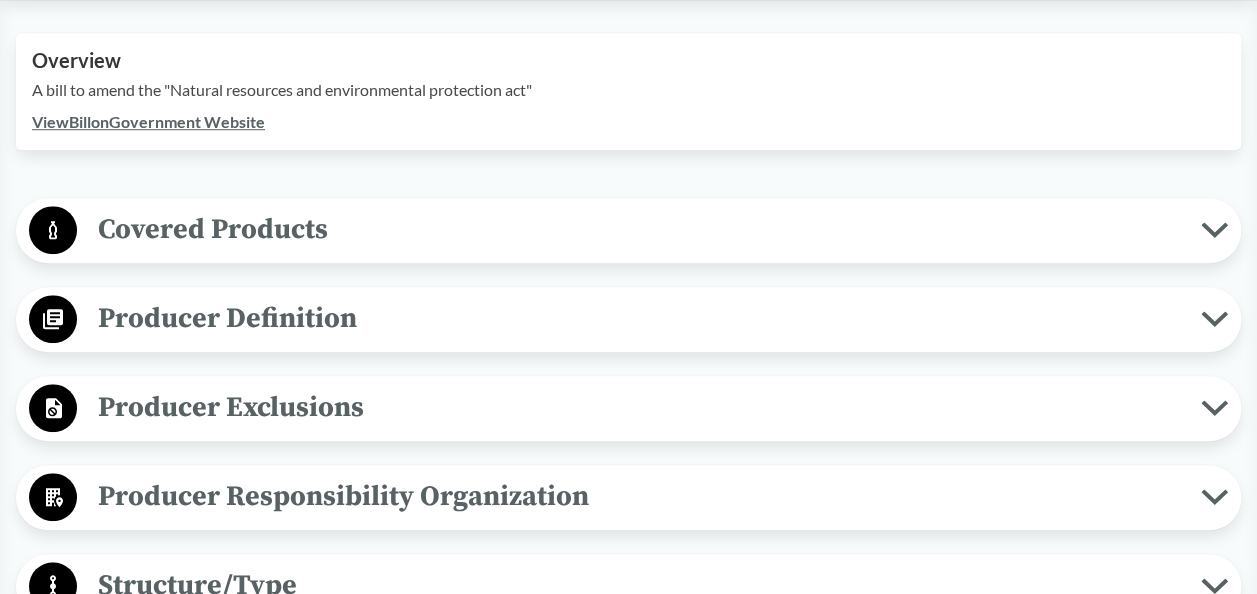 click on "Covered Products" at bounding box center (639, 229) 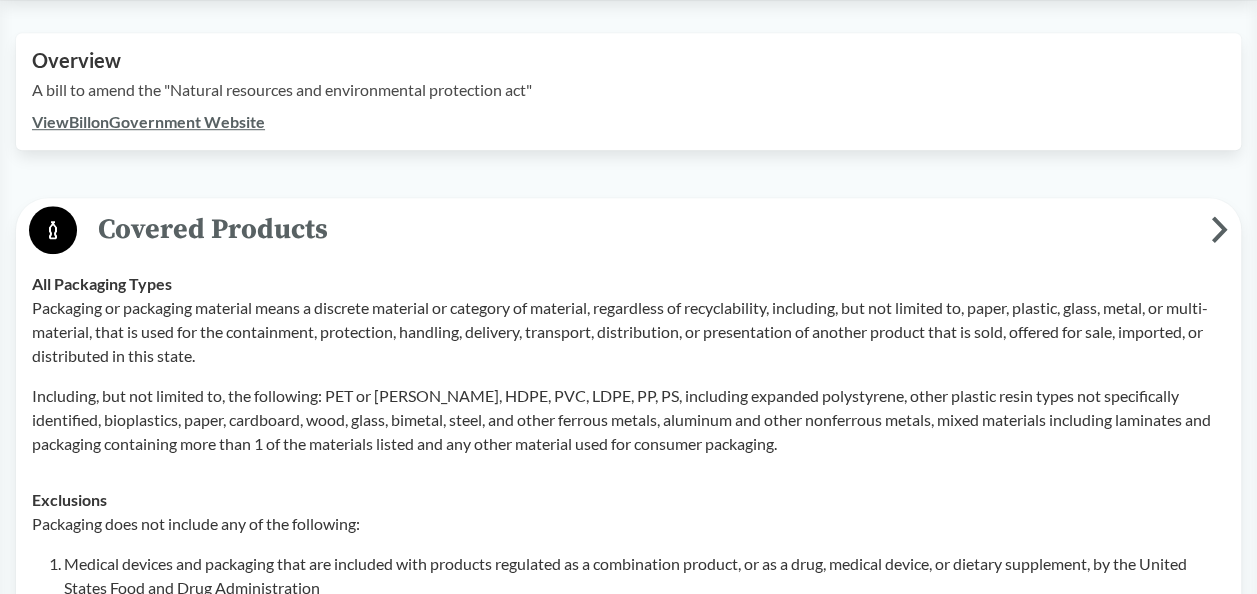 type 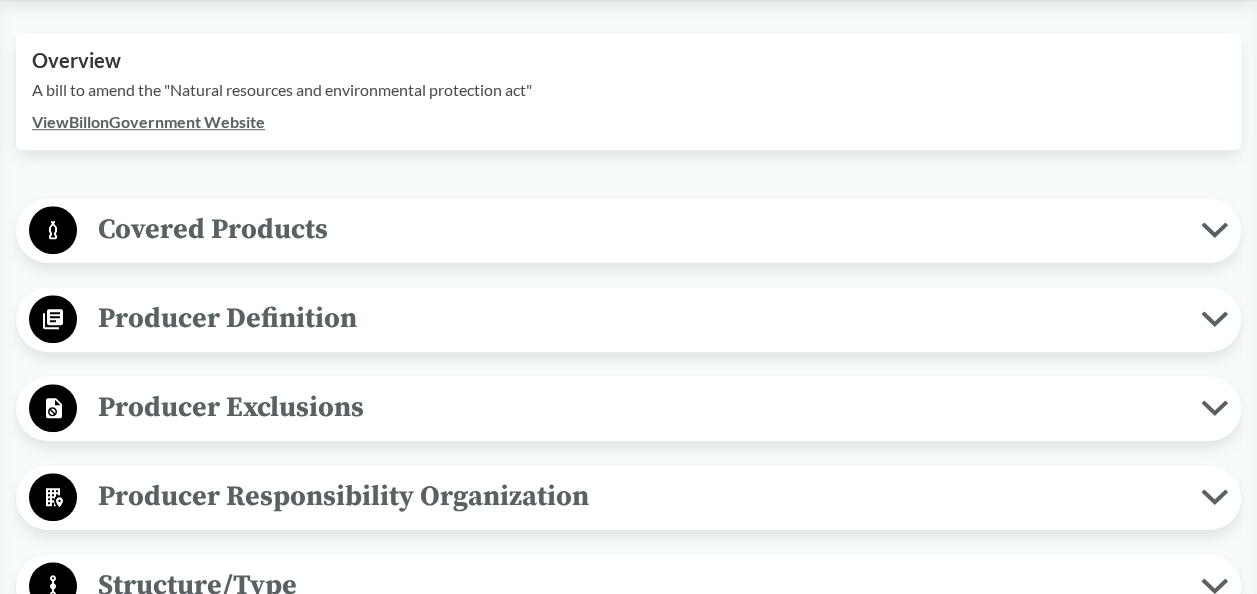 drag, startPoint x: 1213, startPoint y: 236, endPoint x: 872, endPoint y: 265, distance: 342.23093 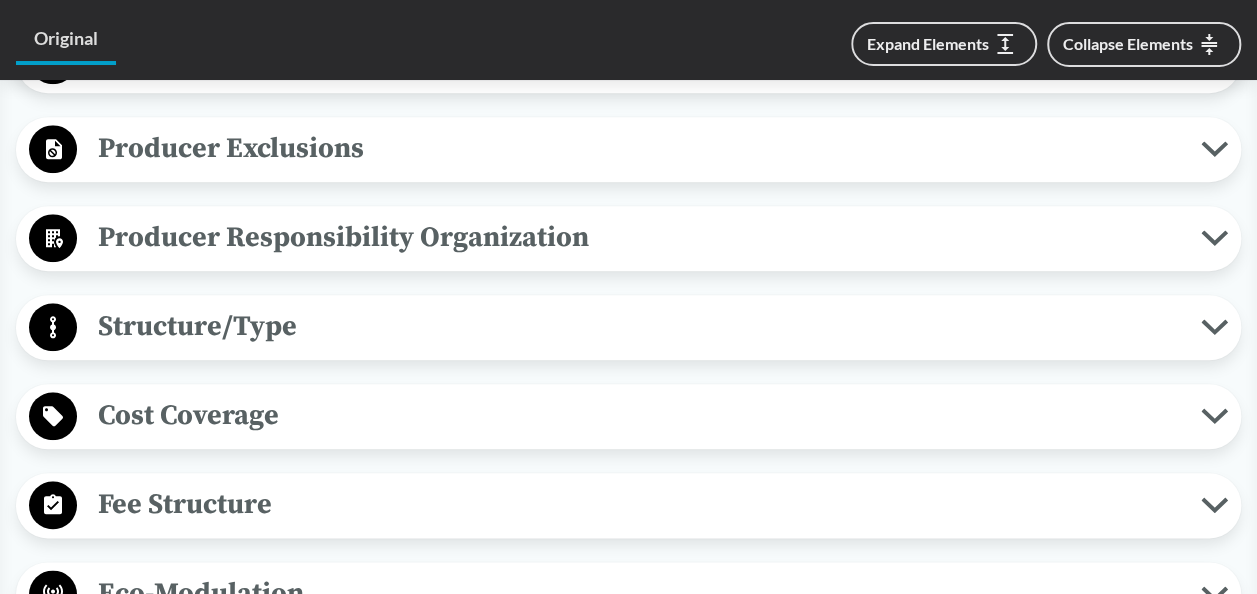 scroll, scrollTop: 902, scrollLeft: 0, axis: vertical 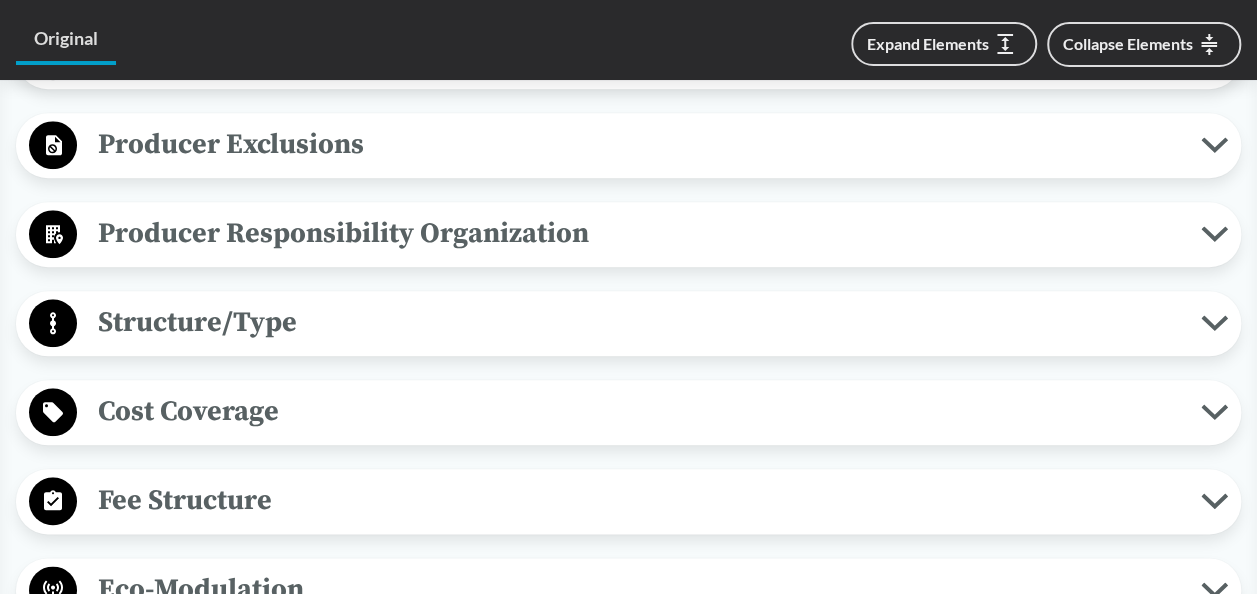 click on "Structure/Type Municipal Reimbursement (Financial Only) The packaging reduction organization must reimburse local governments for operational costs of managing packaging material including collection, transportation, and processing." at bounding box center (628, 323) 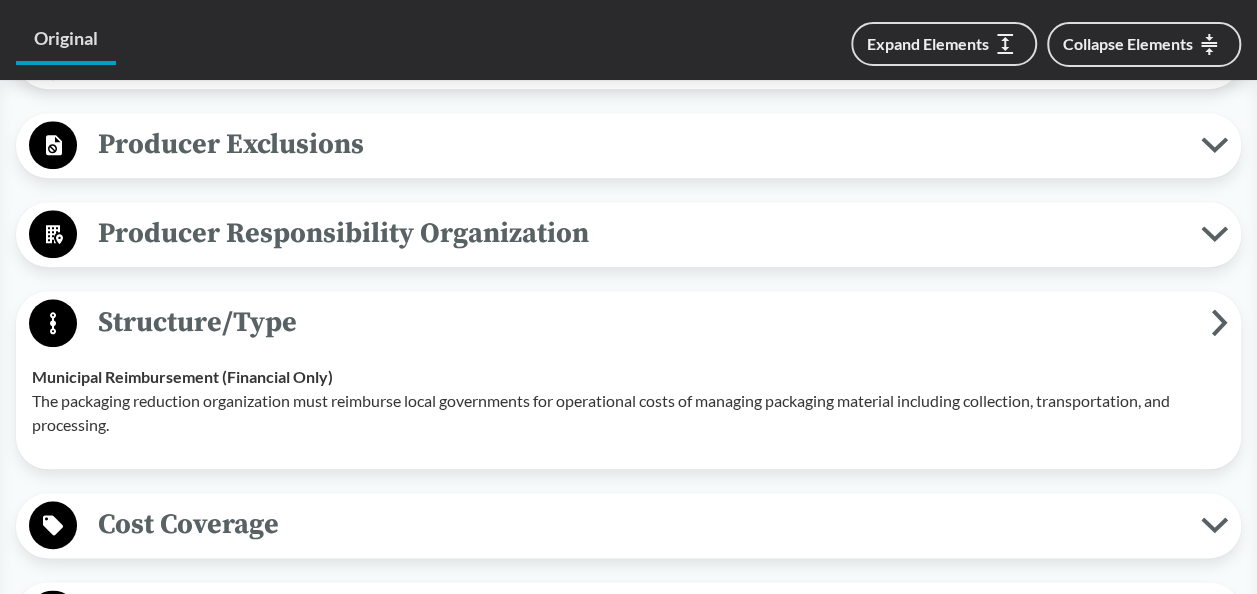 click 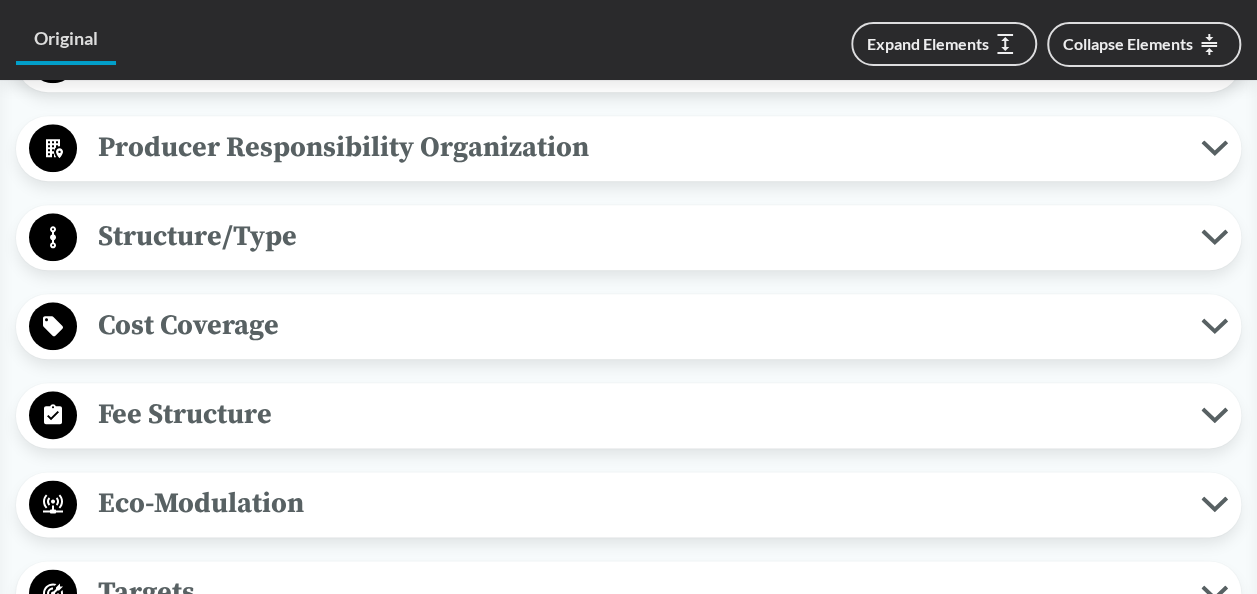 scroll, scrollTop: 998, scrollLeft: 0, axis: vertical 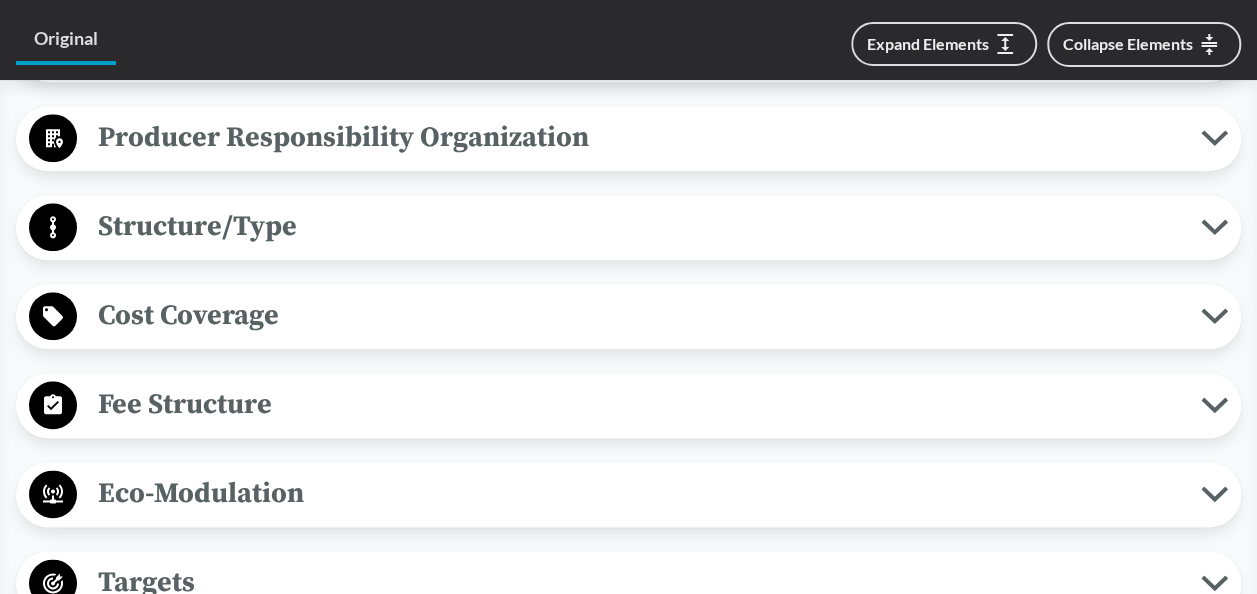 click 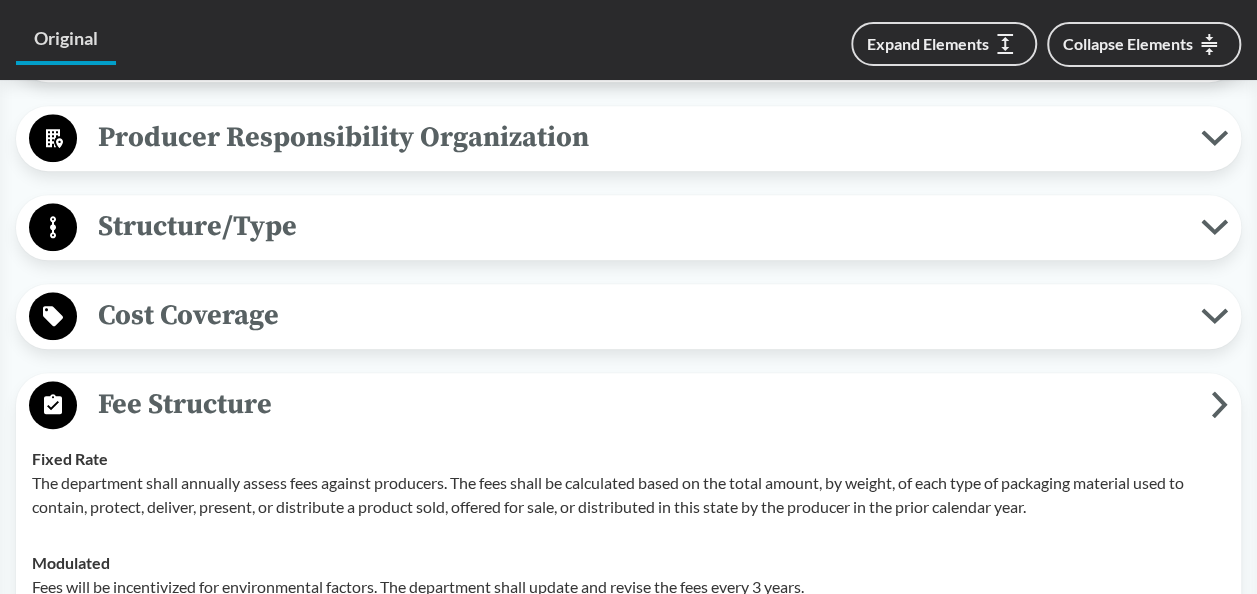 click 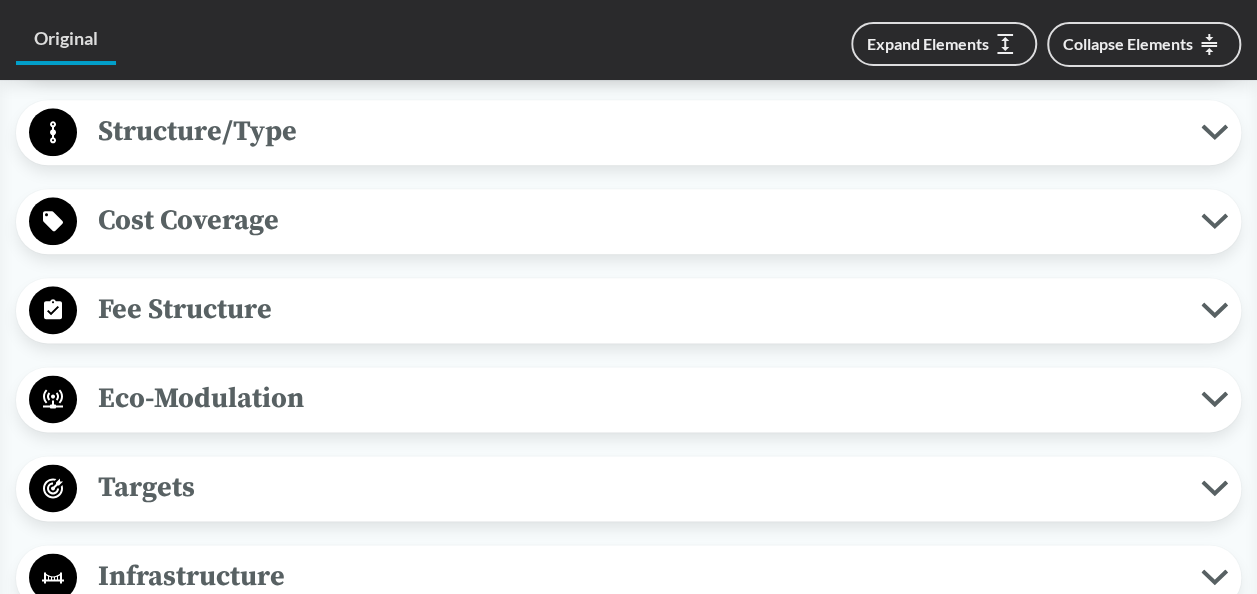 scroll, scrollTop: 1094, scrollLeft: 0, axis: vertical 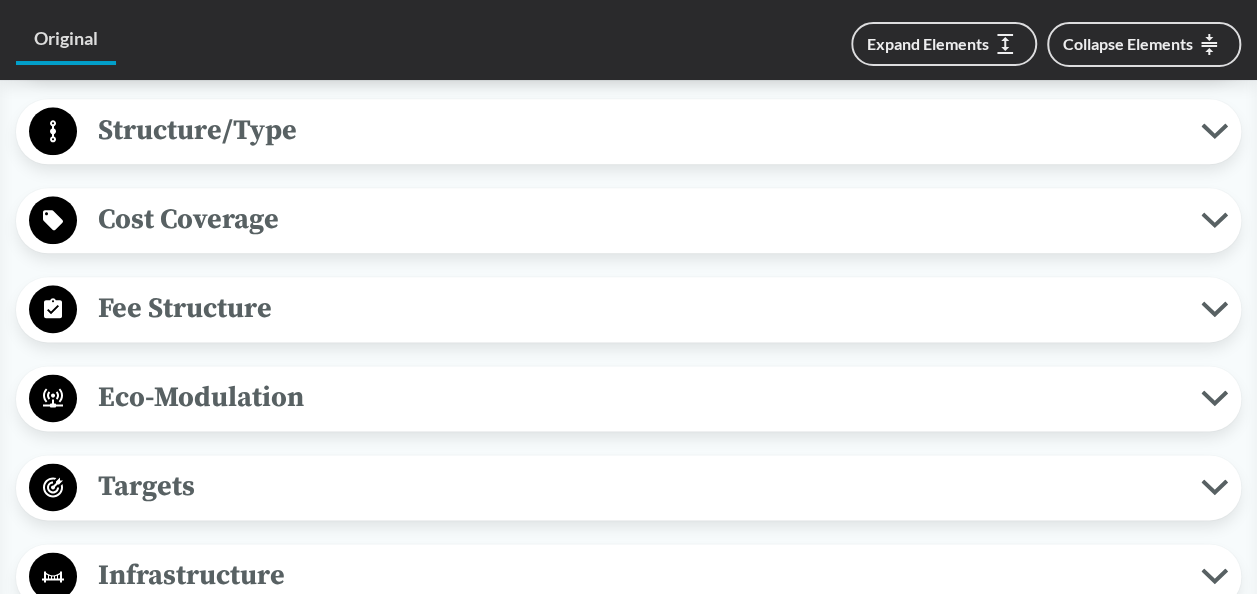 click on "Fee Structure" at bounding box center (639, 308) 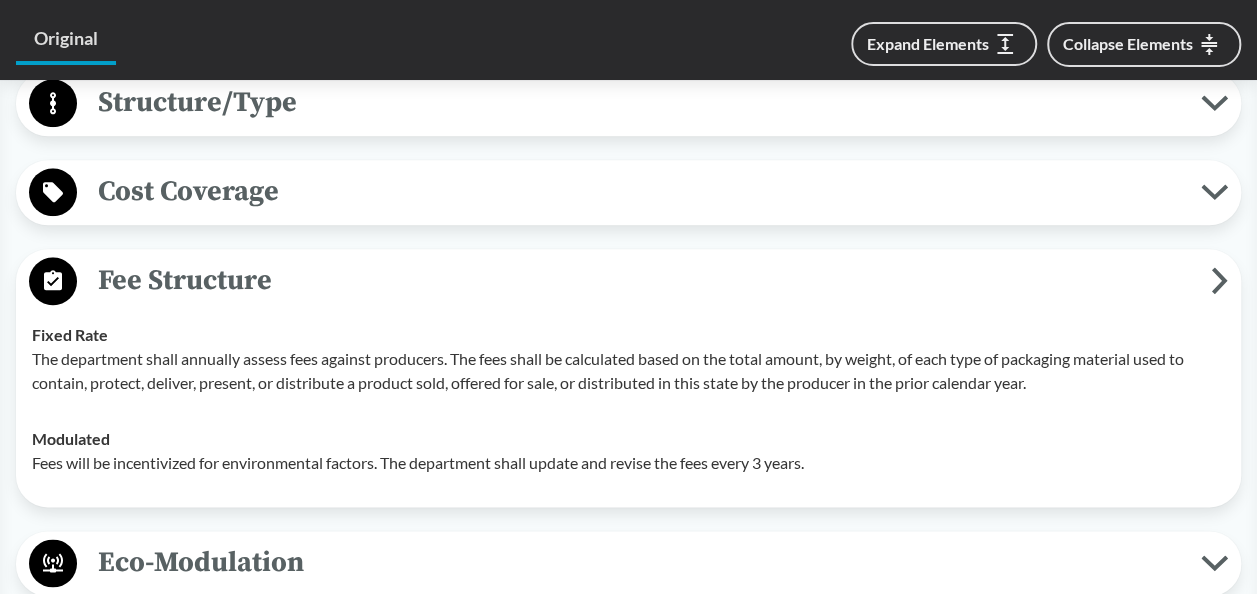scroll, scrollTop: 1124, scrollLeft: 0, axis: vertical 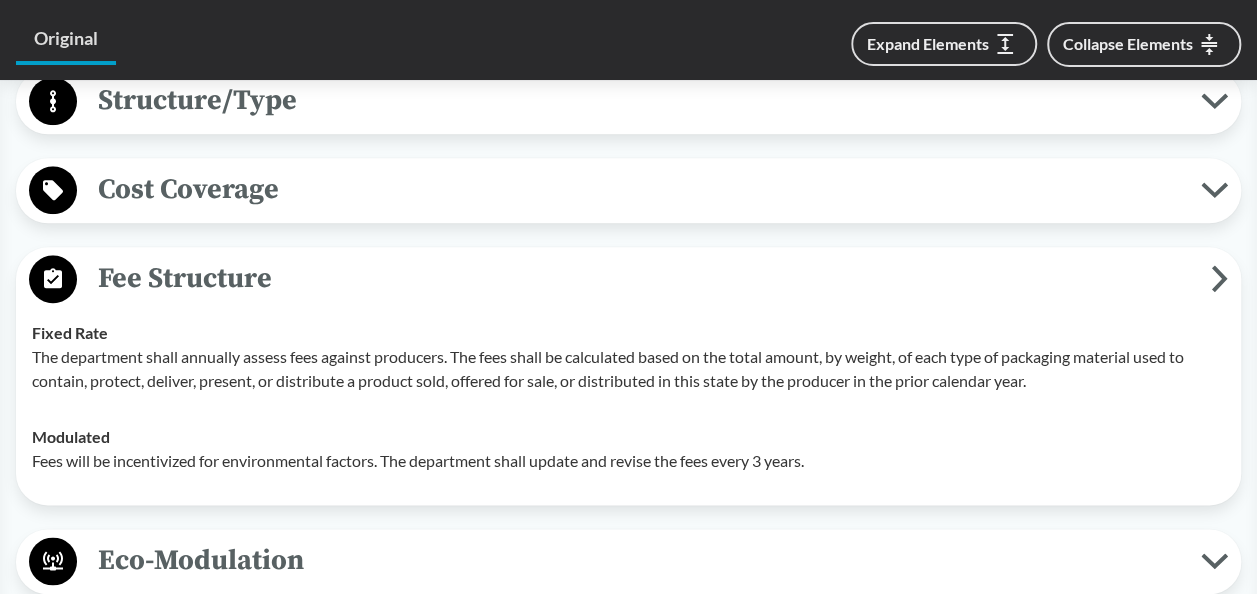 click 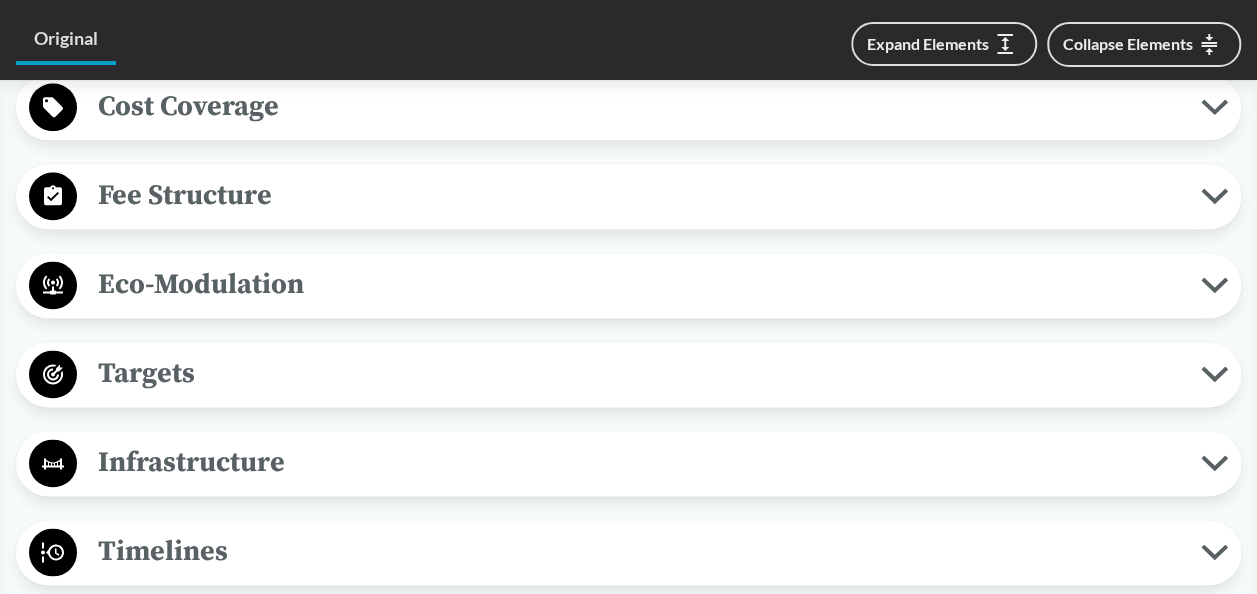 scroll, scrollTop: 1214, scrollLeft: 0, axis: vertical 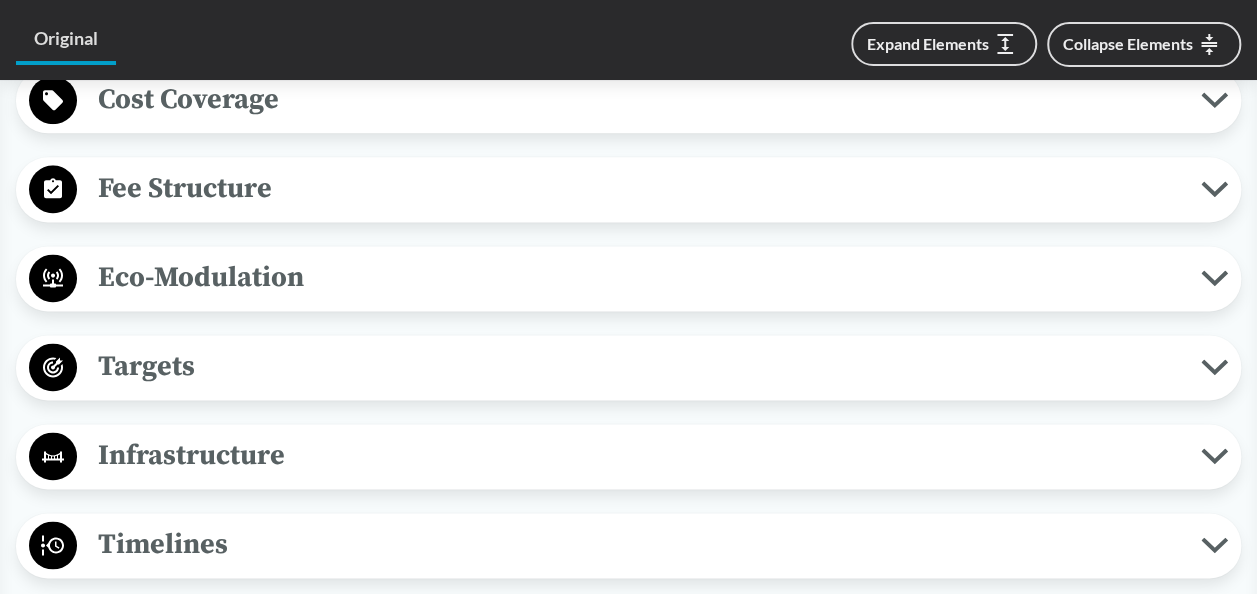 click on "Eco-Modulation" at bounding box center (628, 278) 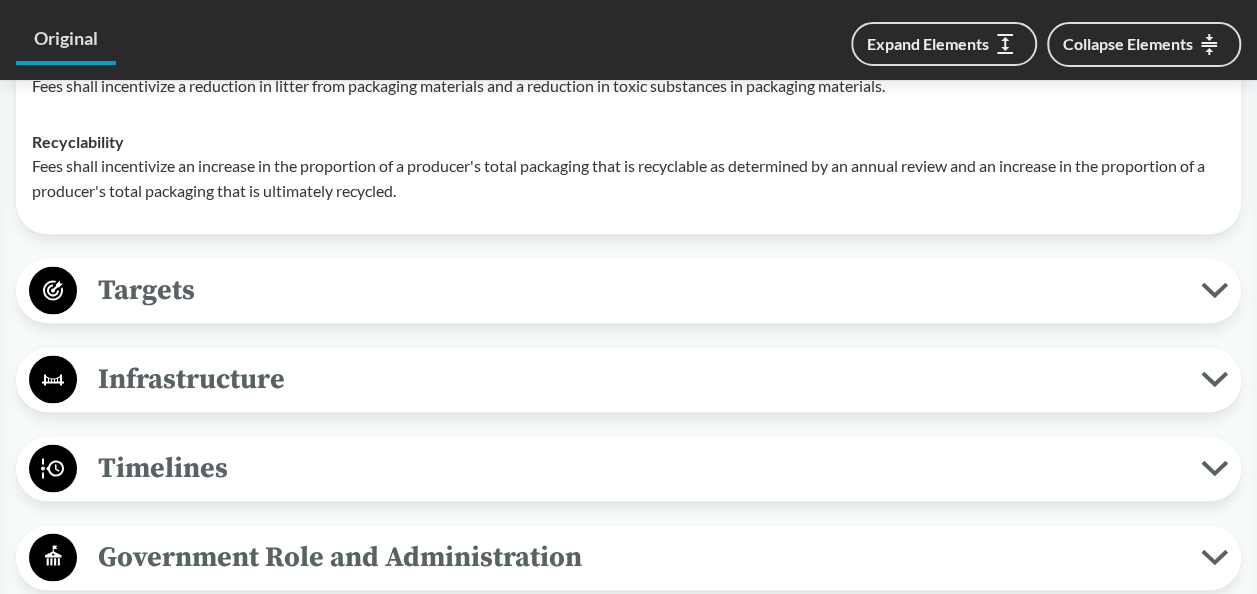scroll, scrollTop: 1693, scrollLeft: 0, axis: vertical 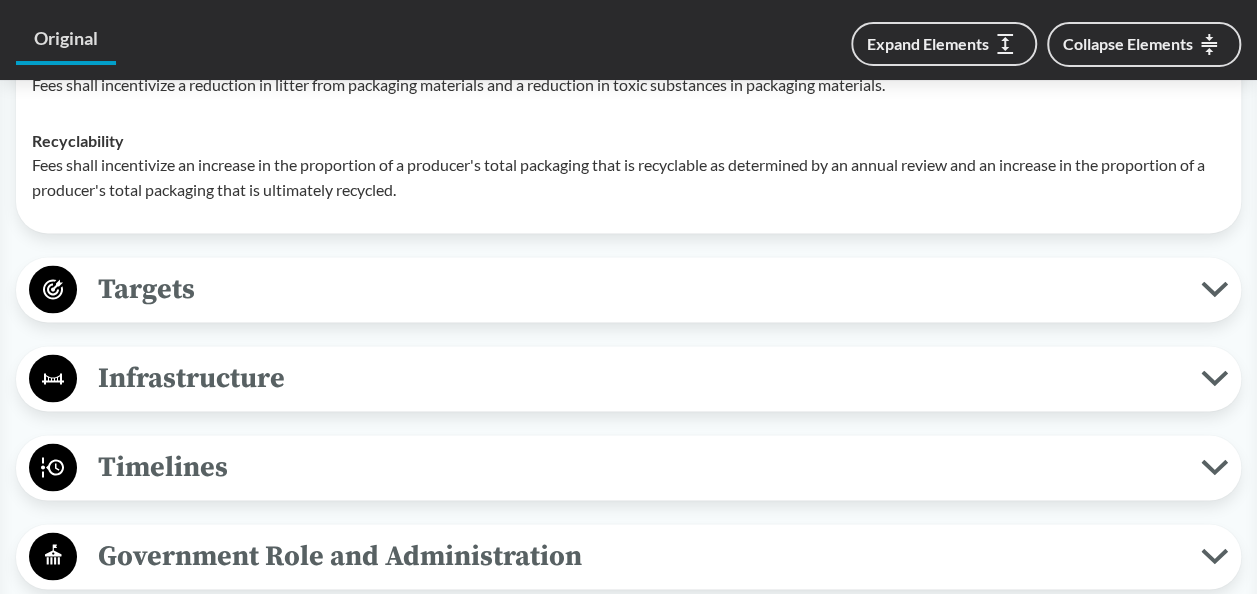 click on "Targets" at bounding box center (628, 289) 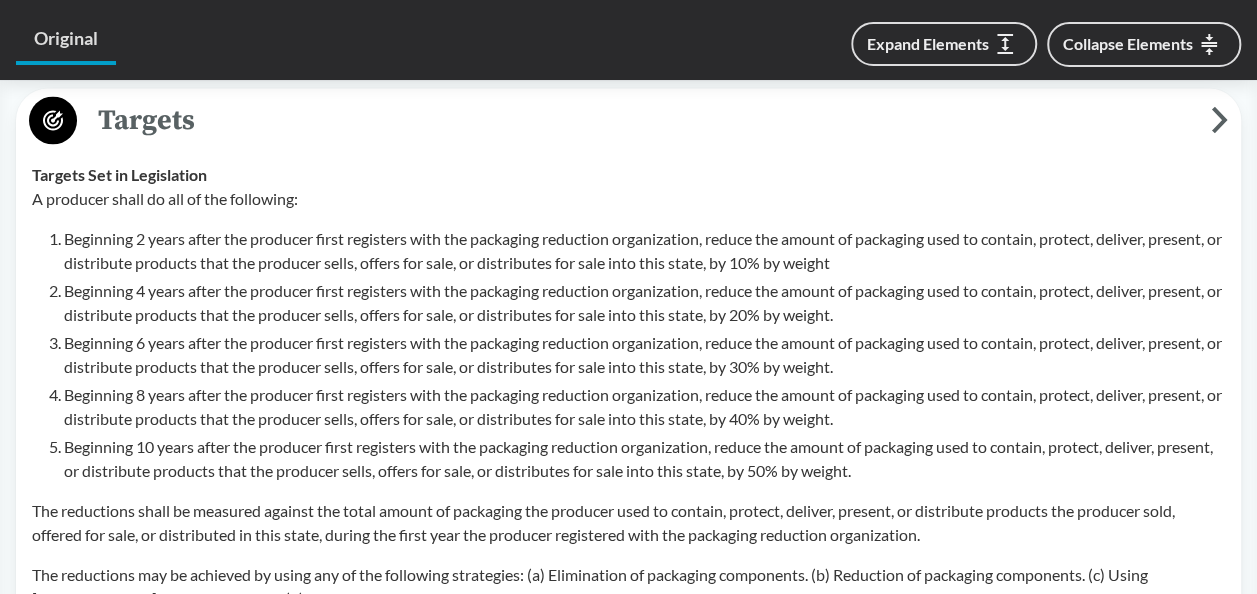 scroll, scrollTop: 1854, scrollLeft: 0, axis: vertical 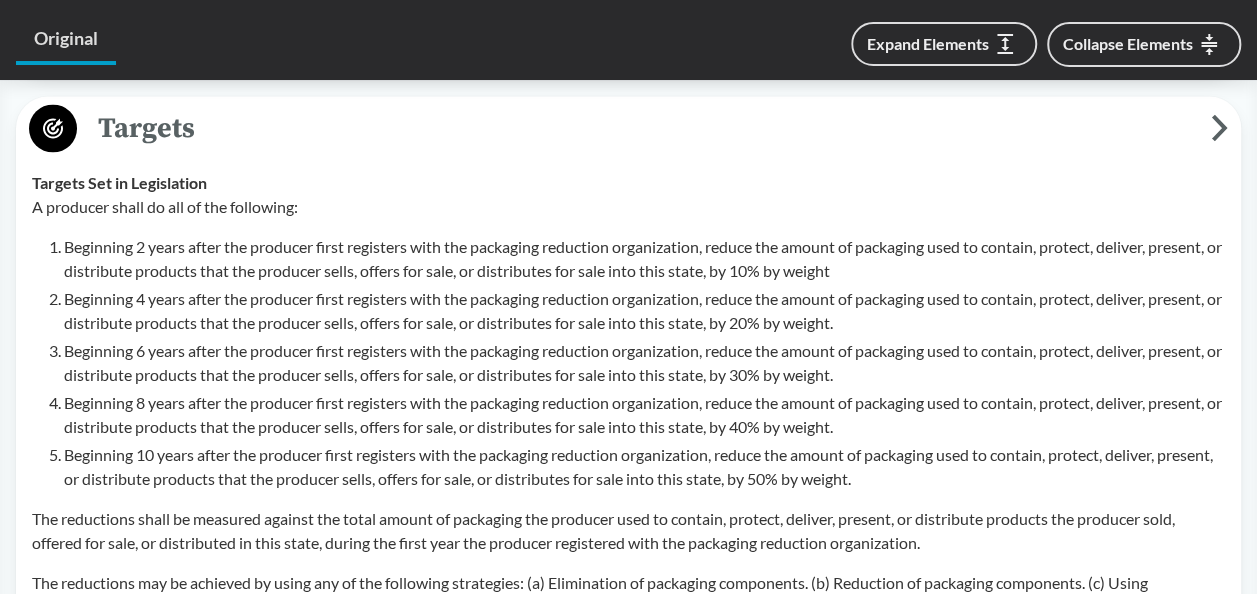 click on "Beginning 6 years after the producer first registers with the packaging reduction organization, reduce the amount of  packaging used to contain, protect, deliver, present, or distribute products that the producer sells, offers for sale, or distributes for sale into this state, by 30% by weight." at bounding box center (644, 362) 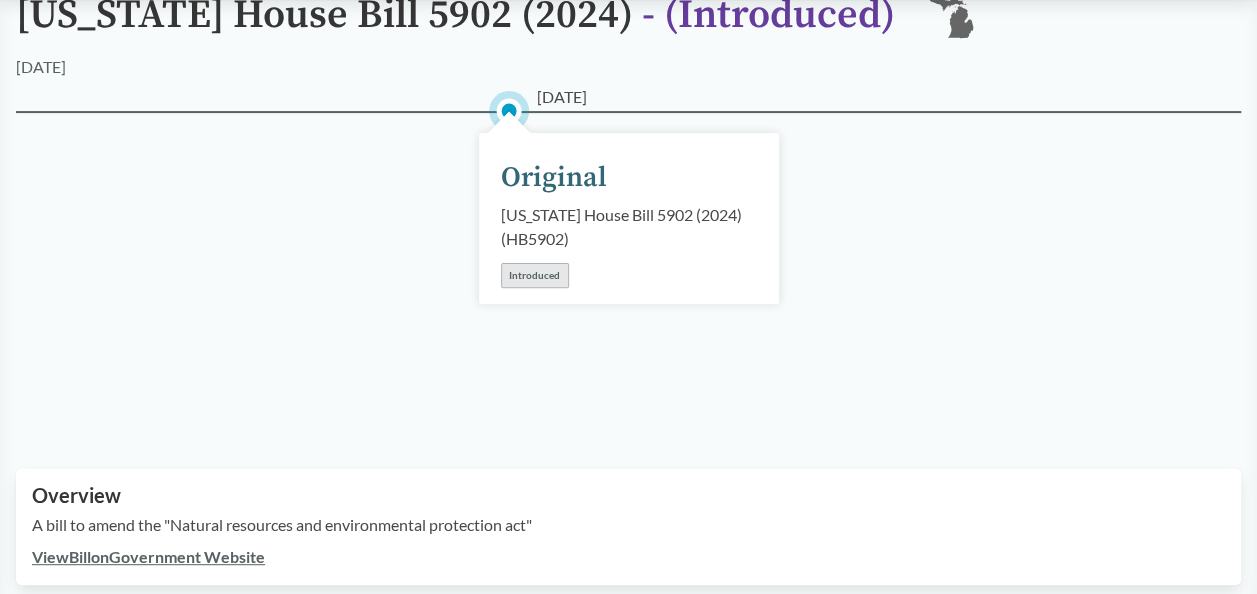 scroll, scrollTop: 0, scrollLeft: 0, axis: both 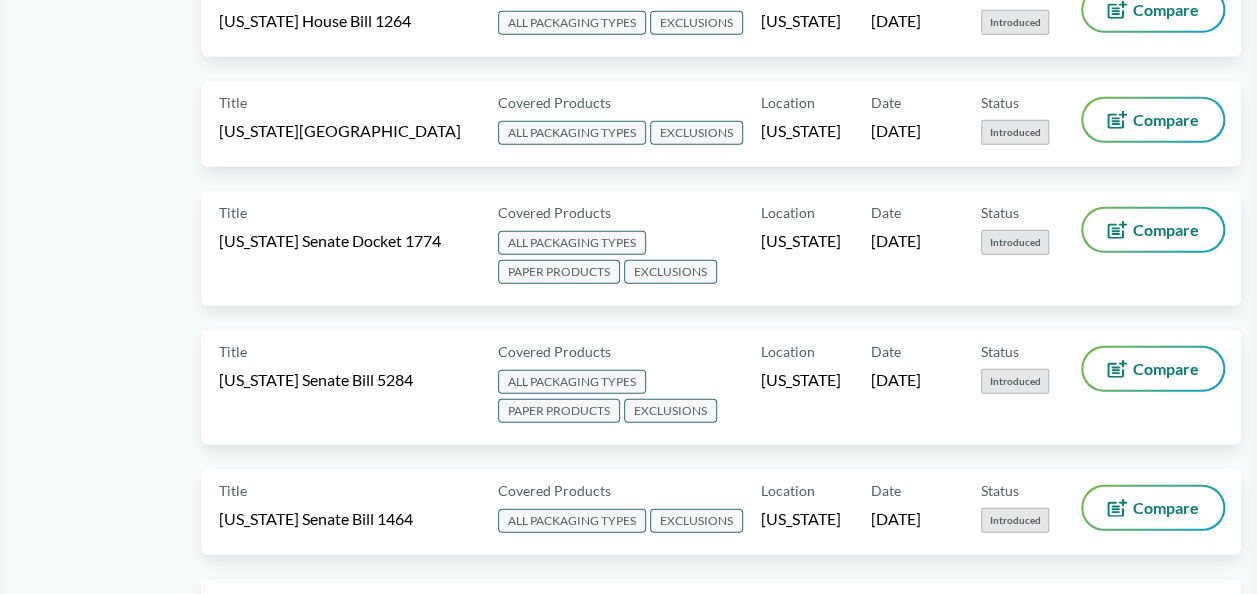 click on "Title [US_STATE] House Docket 3349 Covered Products ALL PACKAGING TYPES EXCLUSIONS Location [US_STATE] Date [DATE] Status Introduced Compare" at bounding box center [721, 136] 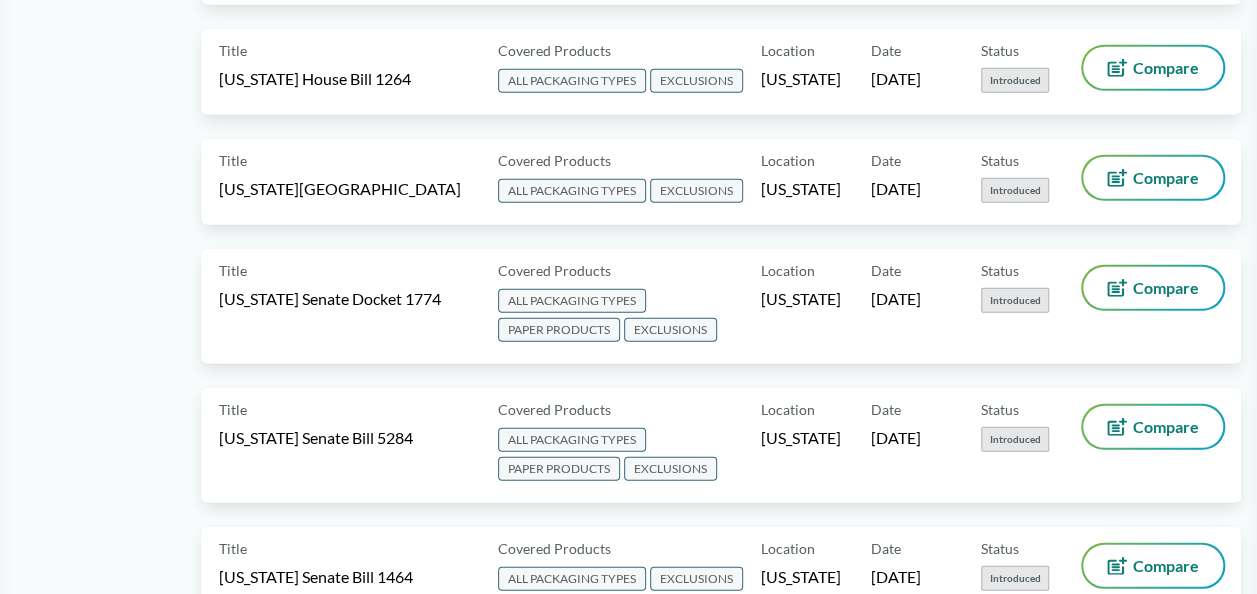 scroll, scrollTop: 2676, scrollLeft: 0, axis: vertical 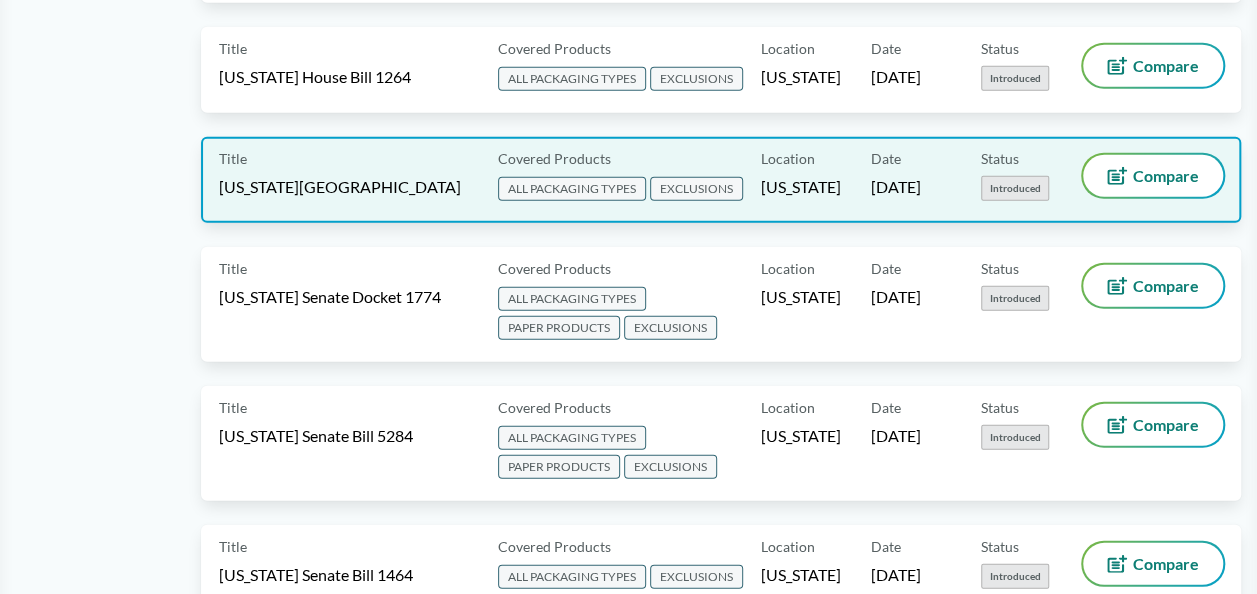 click on "[US_STATE][GEOGRAPHIC_DATA]" at bounding box center [340, 187] 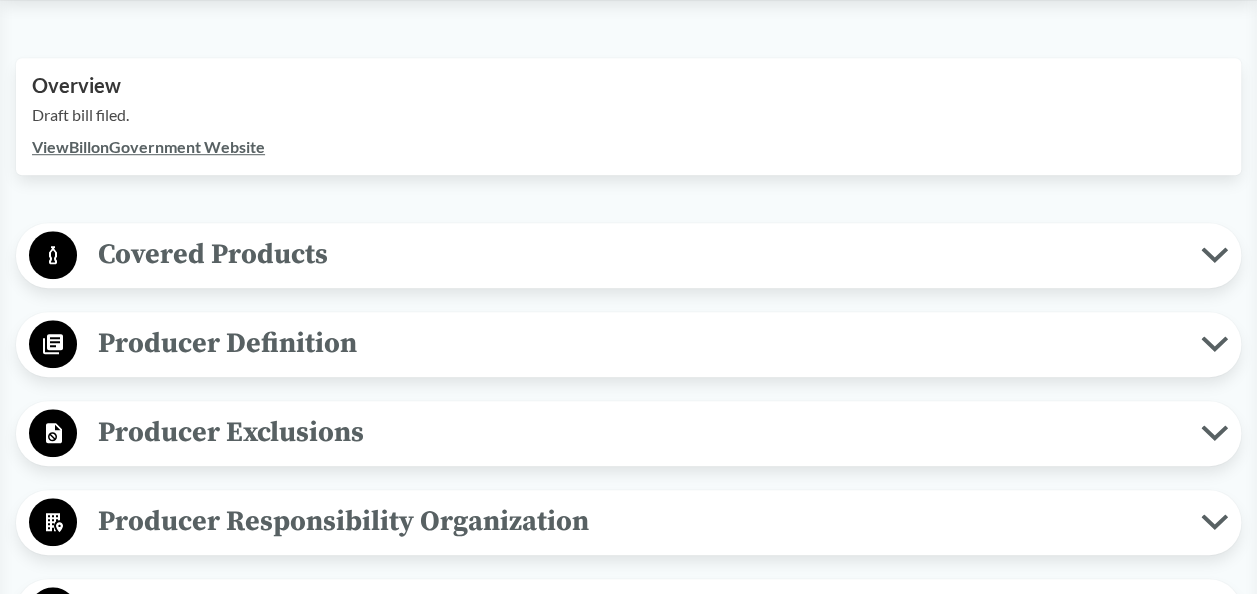 scroll, scrollTop: 613, scrollLeft: 0, axis: vertical 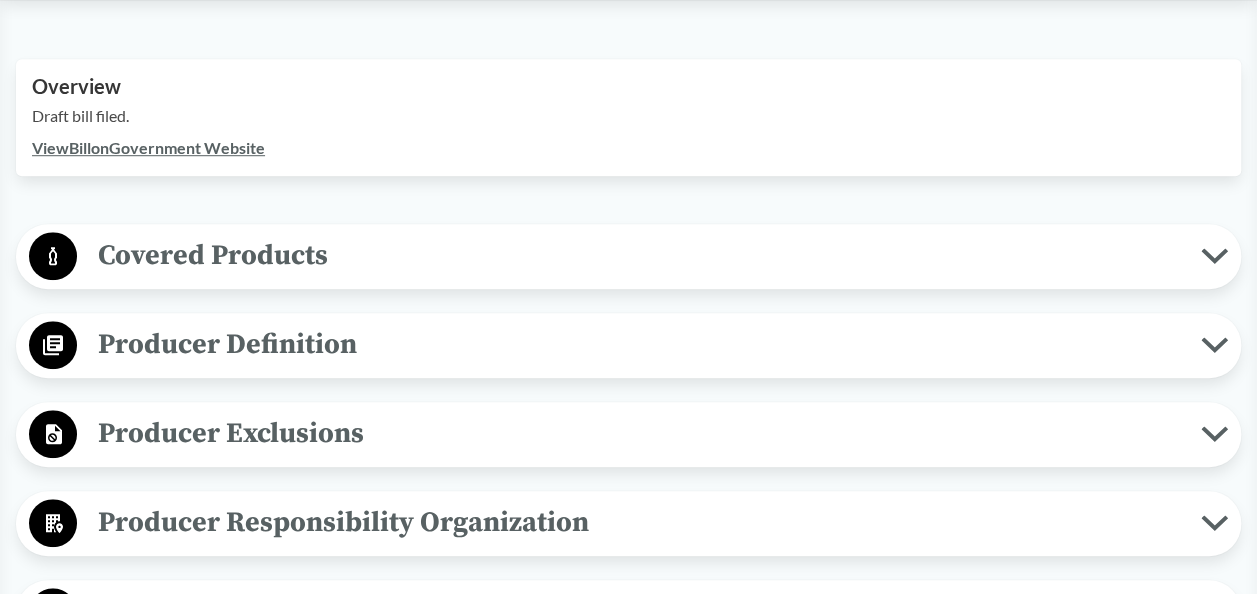 click on "Covered Products" at bounding box center (639, 255) 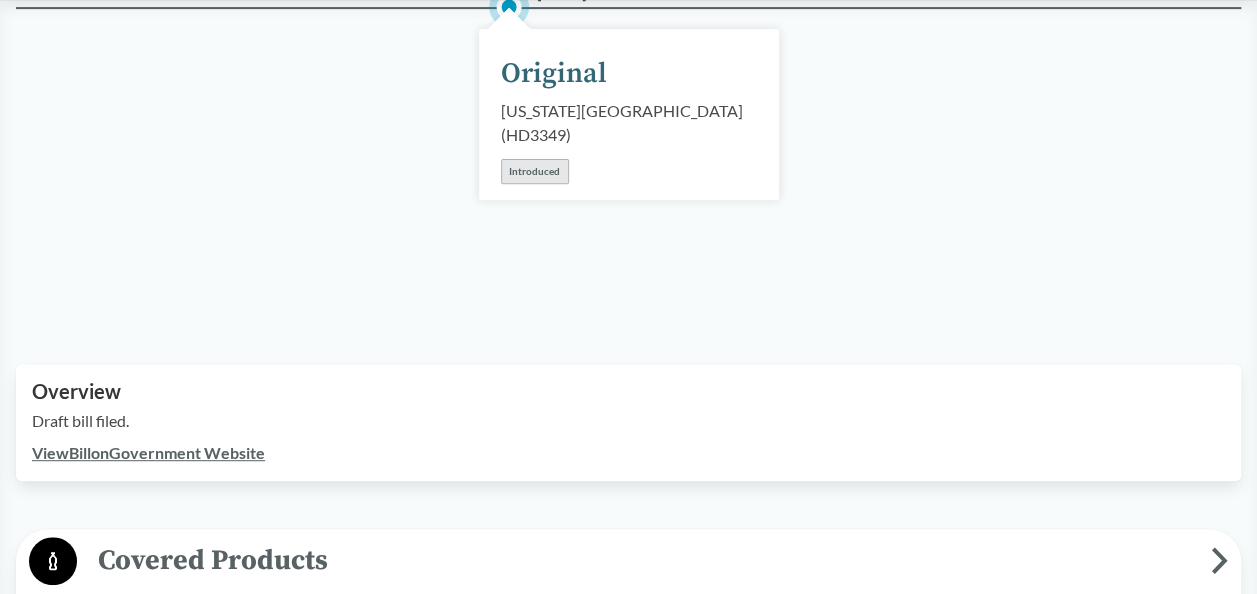 scroll, scrollTop: 275, scrollLeft: 0, axis: vertical 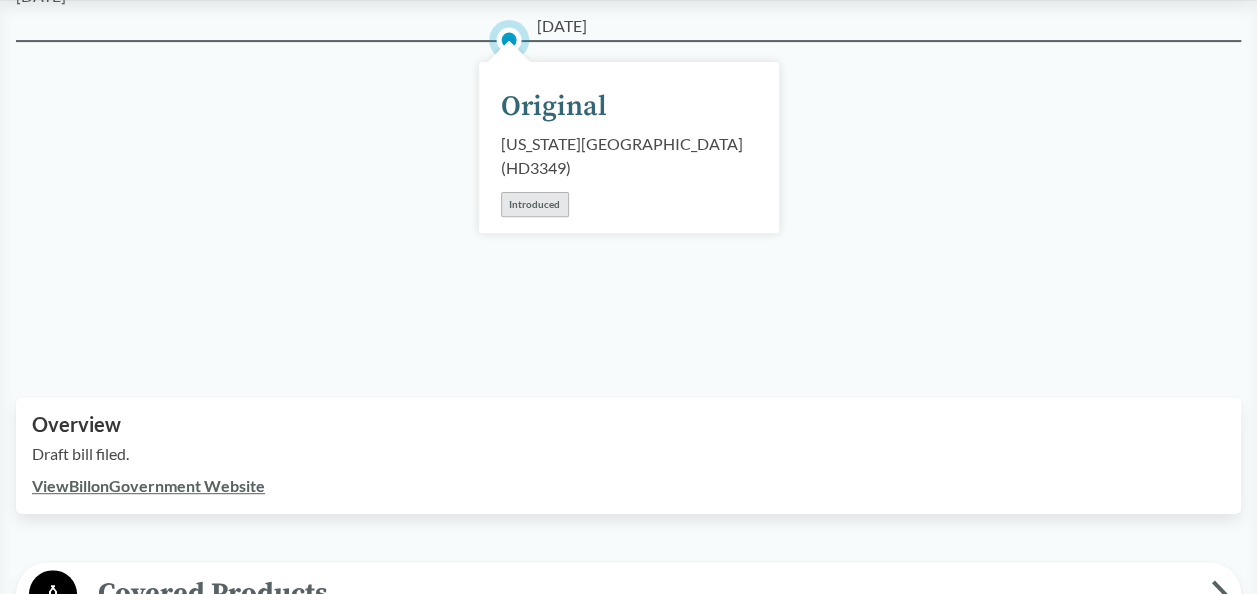 click on "View  Bill  on  Government Website" at bounding box center [148, 485] 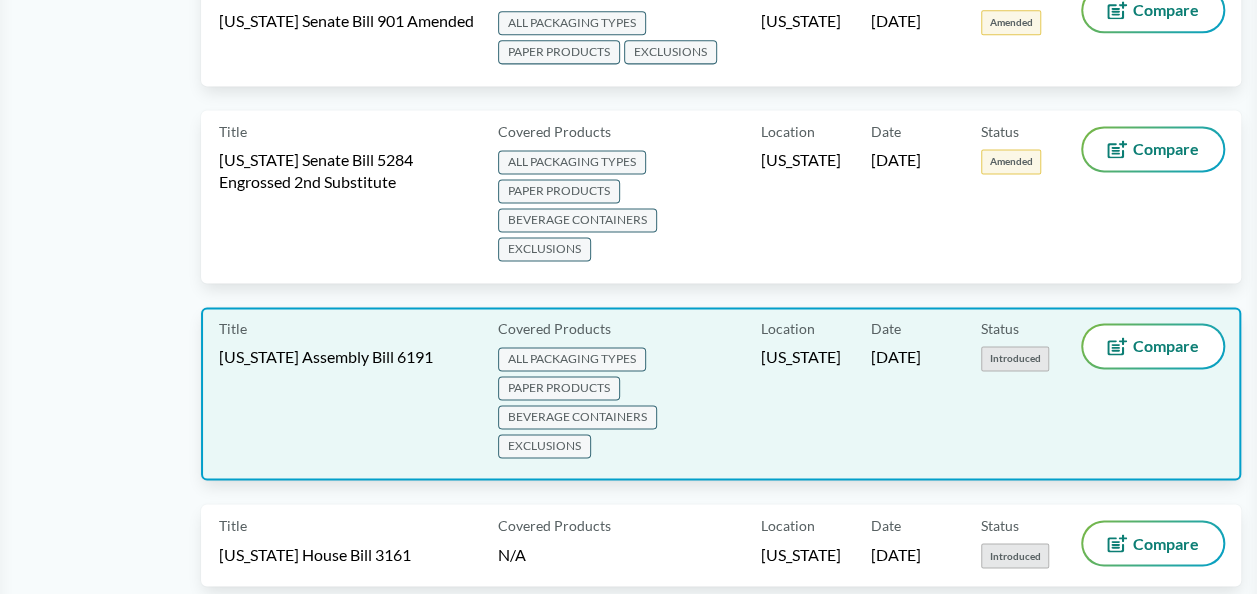 scroll, scrollTop: 1349, scrollLeft: 0, axis: vertical 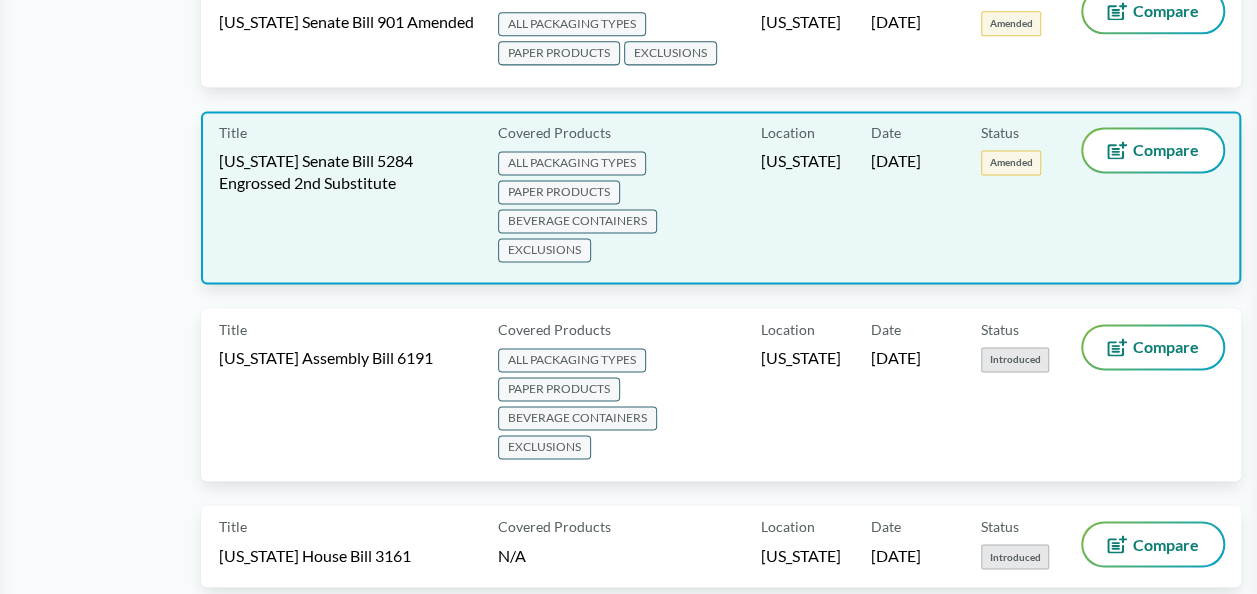 click on "Title [US_STATE] Senate Bill 5284 Engrossed 2nd Substitute" at bounding box center [354, 197] 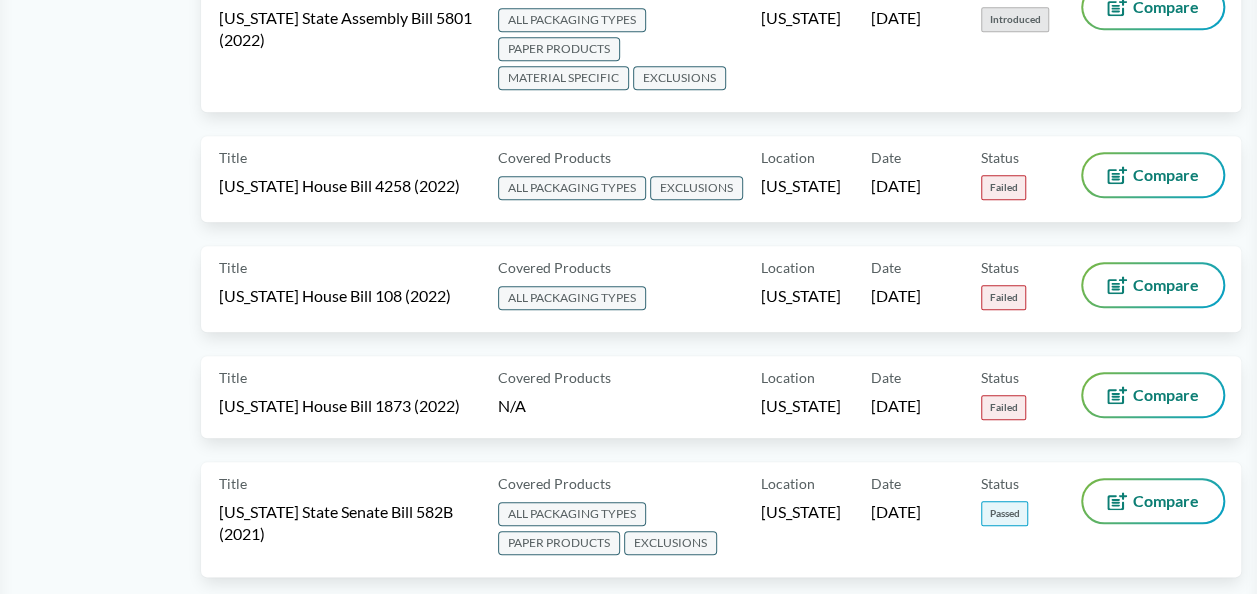 scroll, scrollTop: 12151, scrollLeft: 0, axis: vertical 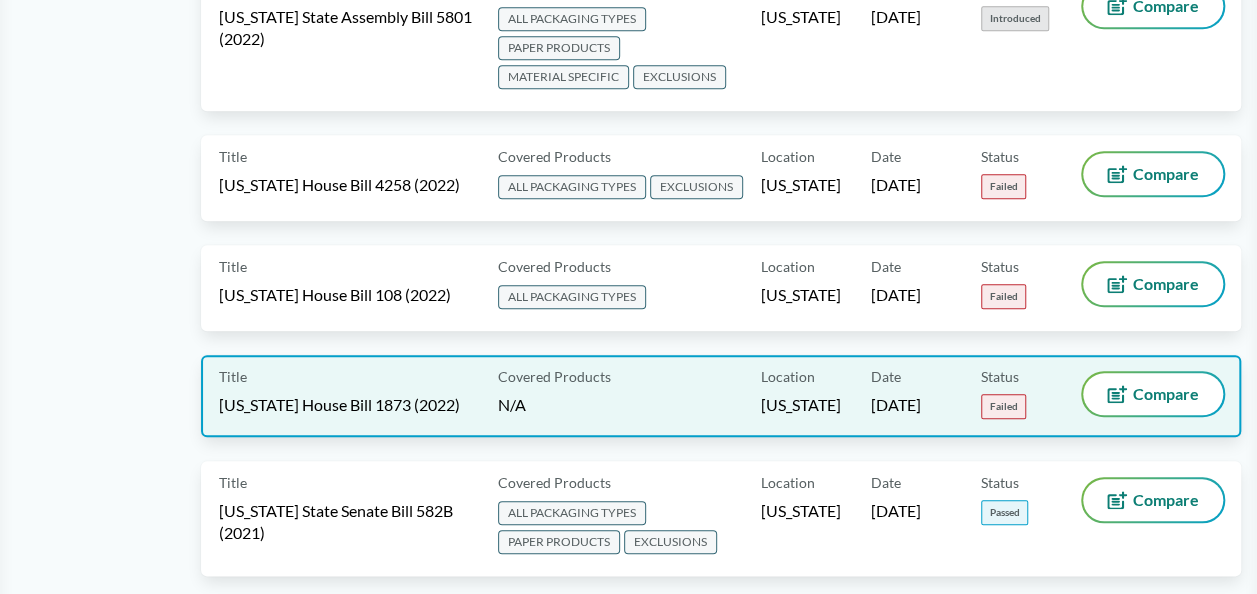 click on "[US_STATE] House Bill 1873 (2022)" at bounding box center [339, 405] 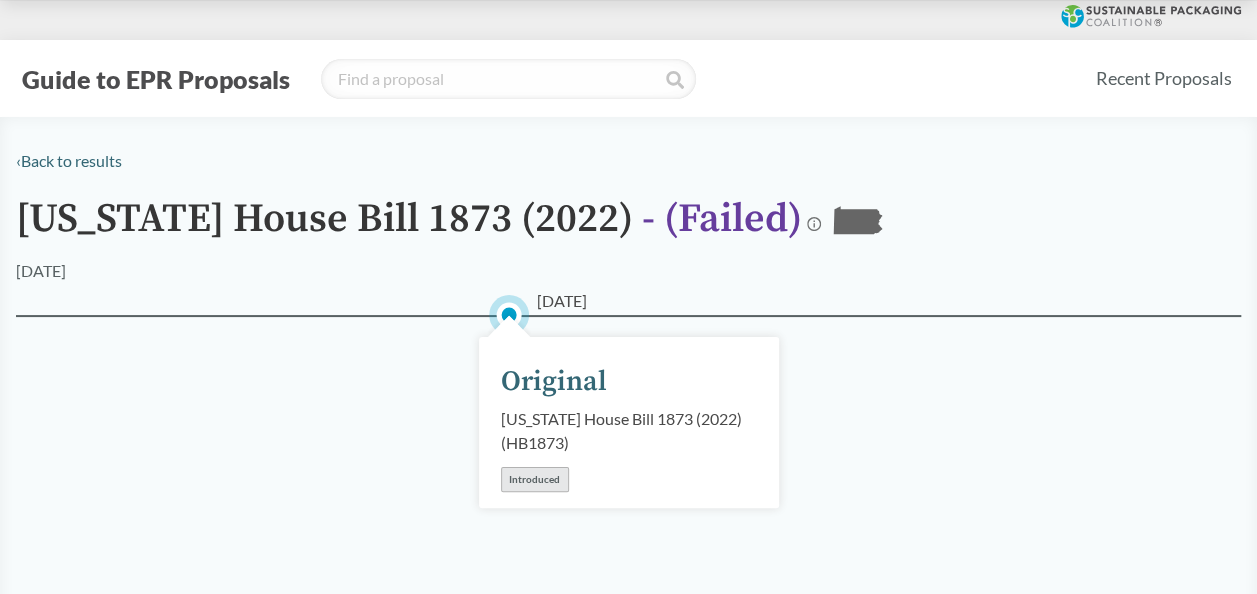click on "Introduced" at bounding box center (535, 479) 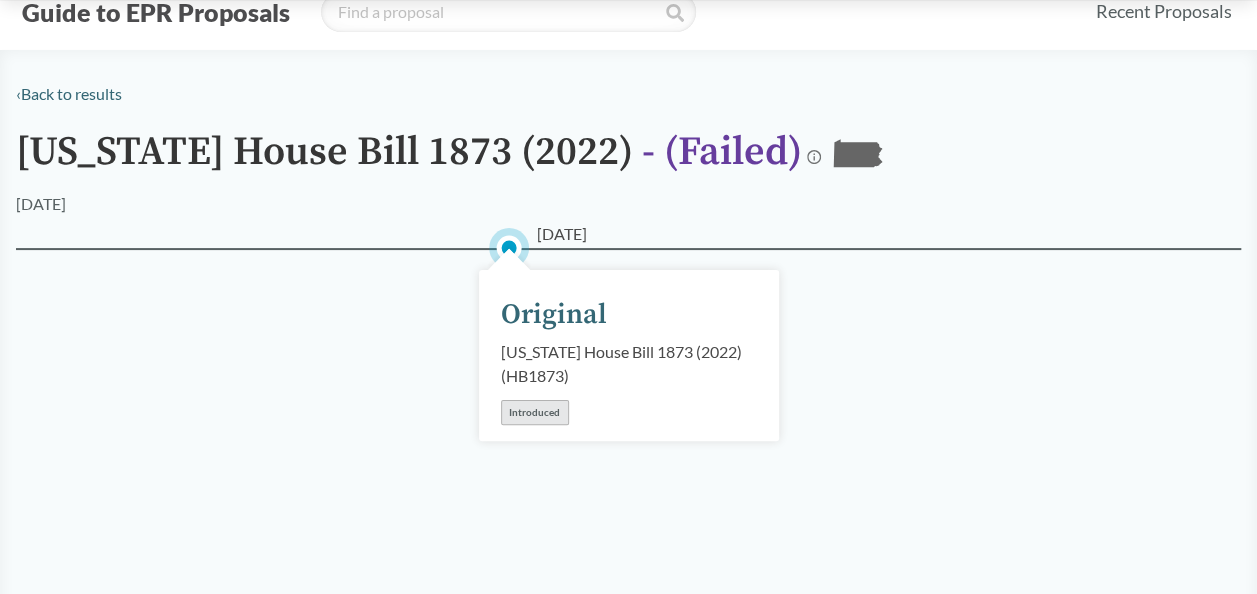 scroll, scrollTop: 75, scrollLeft: 0, axis: vertical 